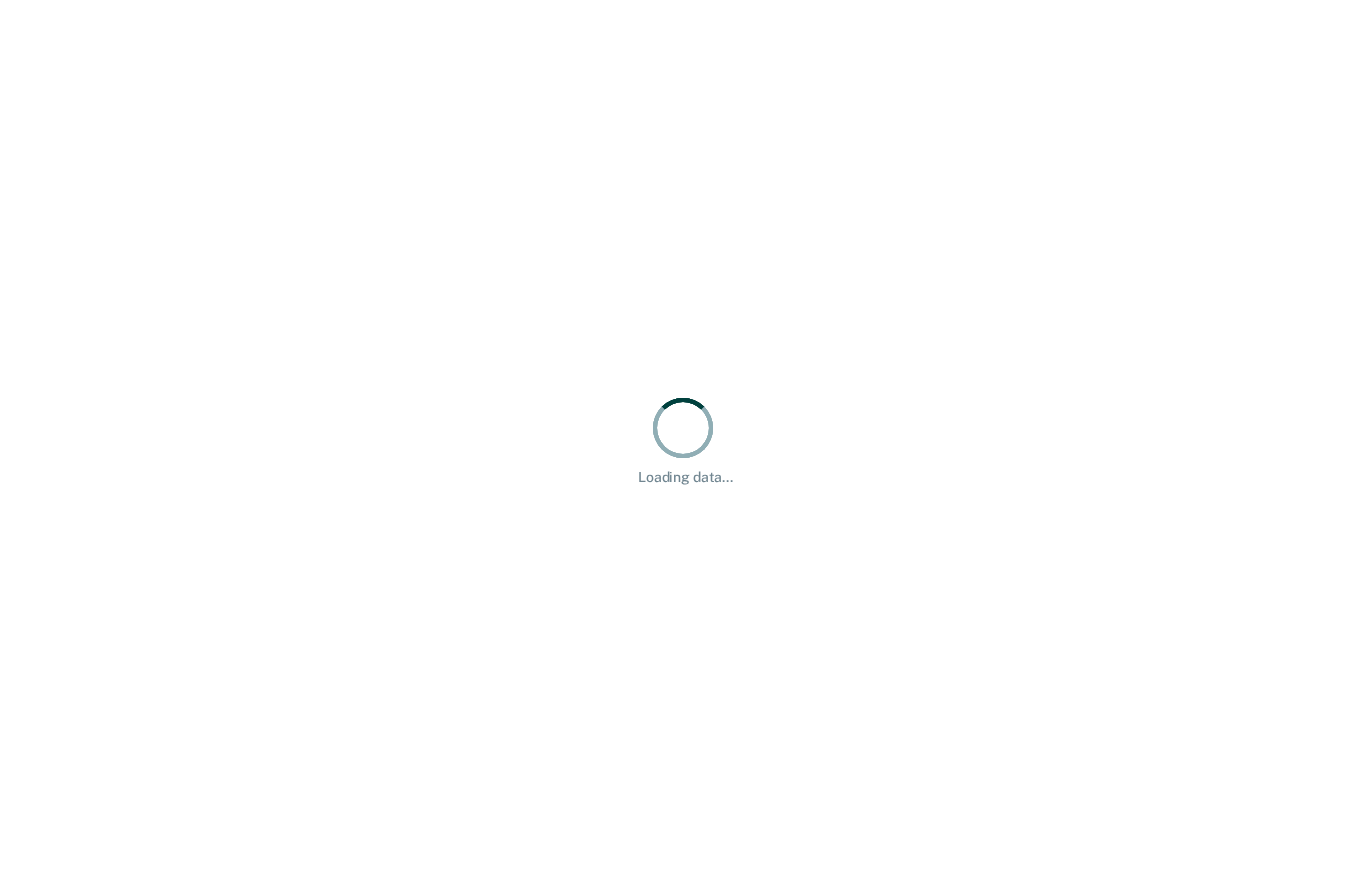 scroll, scrollTop: 0, scrollLeft: 0, axis: both 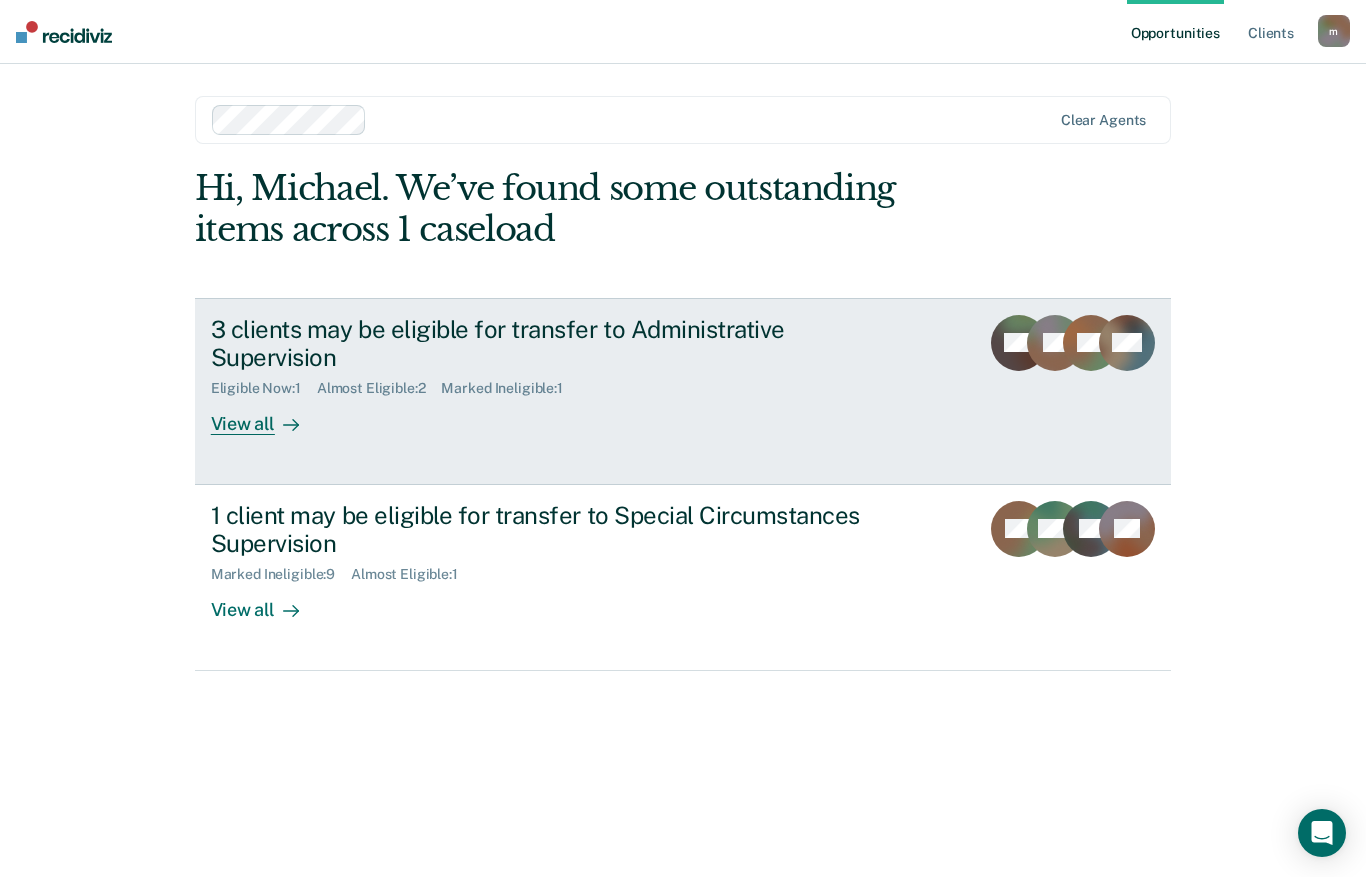 click on "View all" at bounding box center [267, 416] 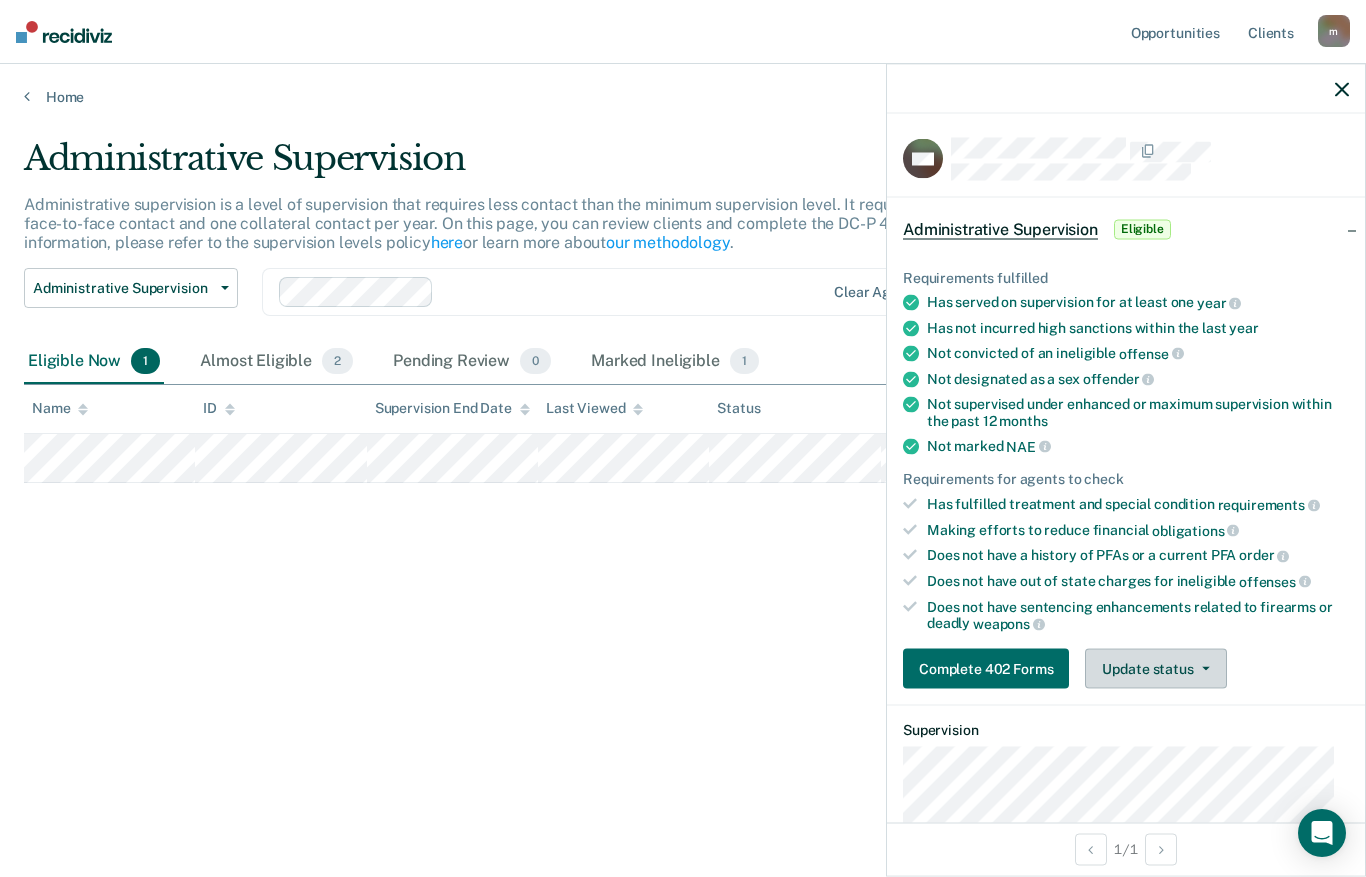 click on "Update status" at bounding box center [1155, 669] 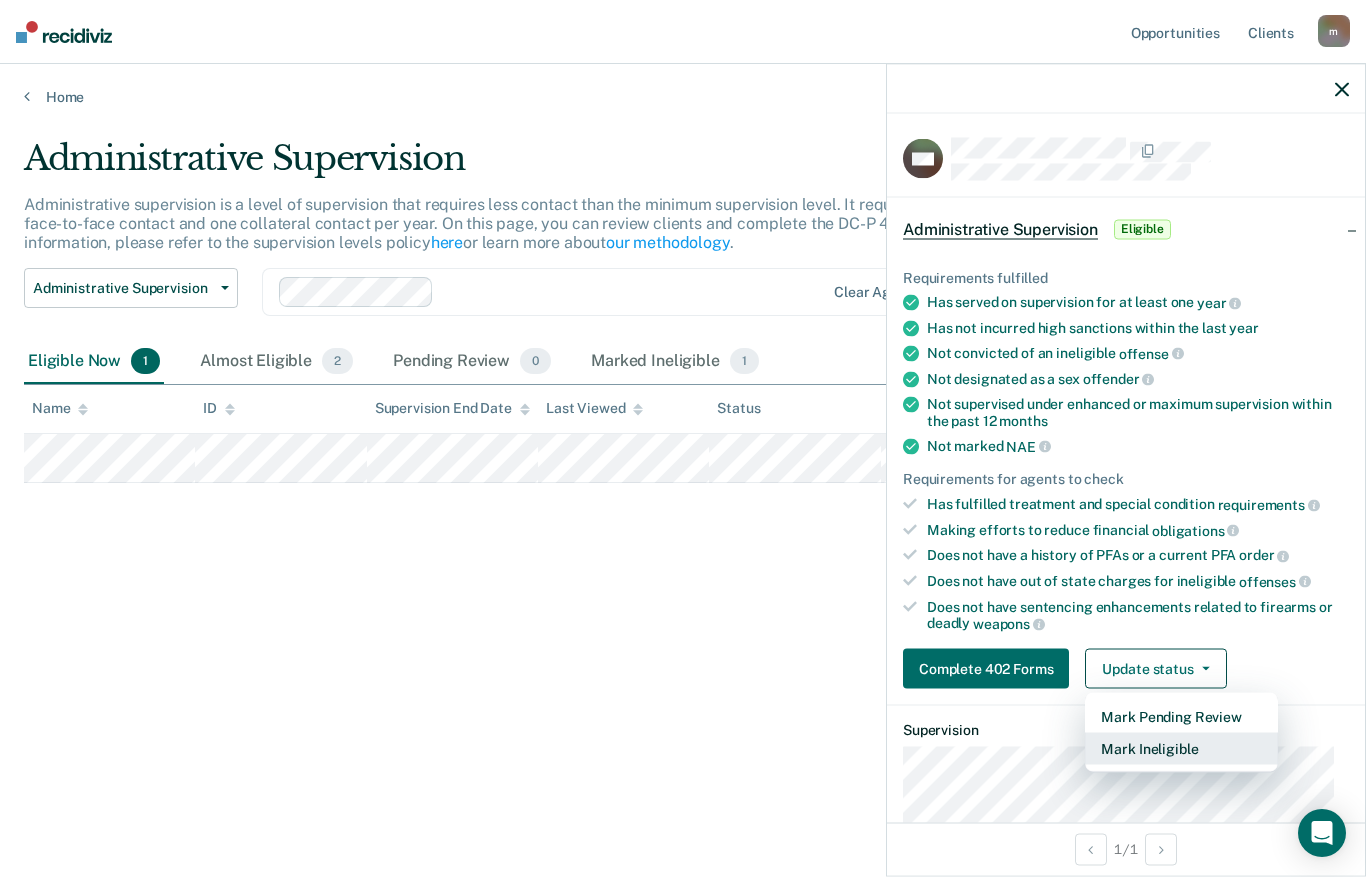 click on "Mark Ineligible" at bounding box center [1181, 749] 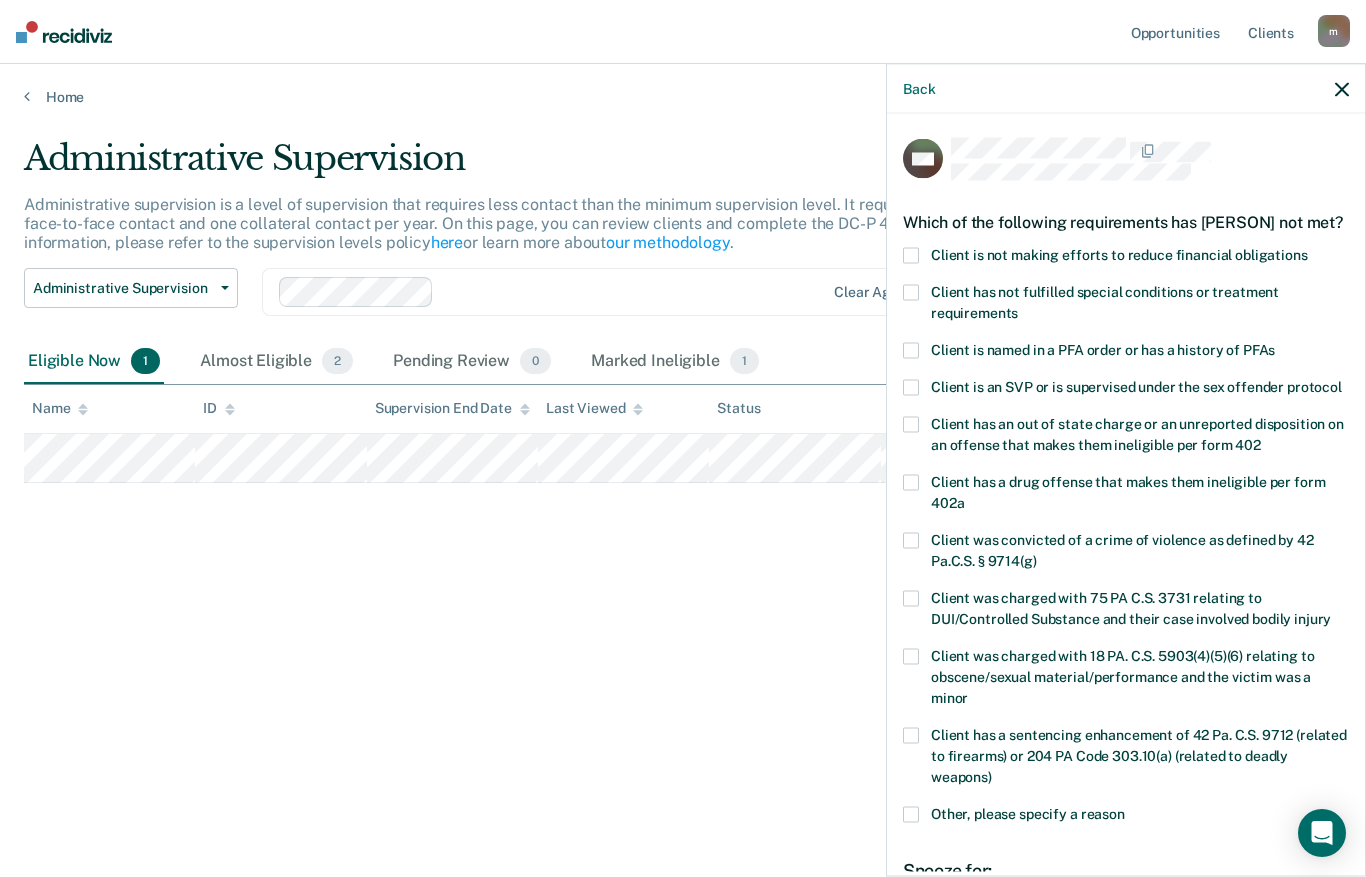click on "Client has not fulfilled special conditions or treatment requirements" at bounding box center (1105, 301) 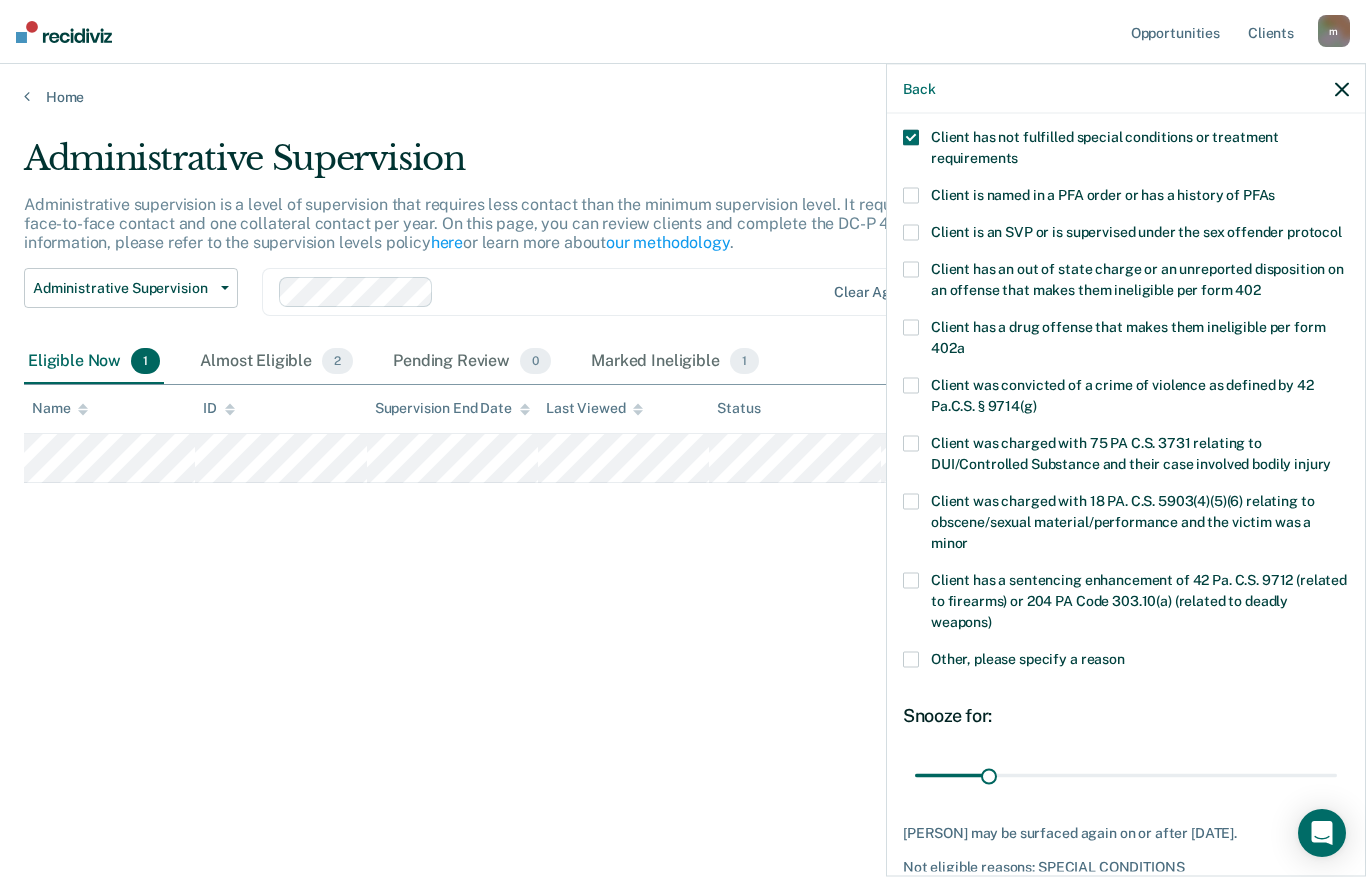 scroll, scrollTop: 306, scrollLeft: 0, axis: vertical 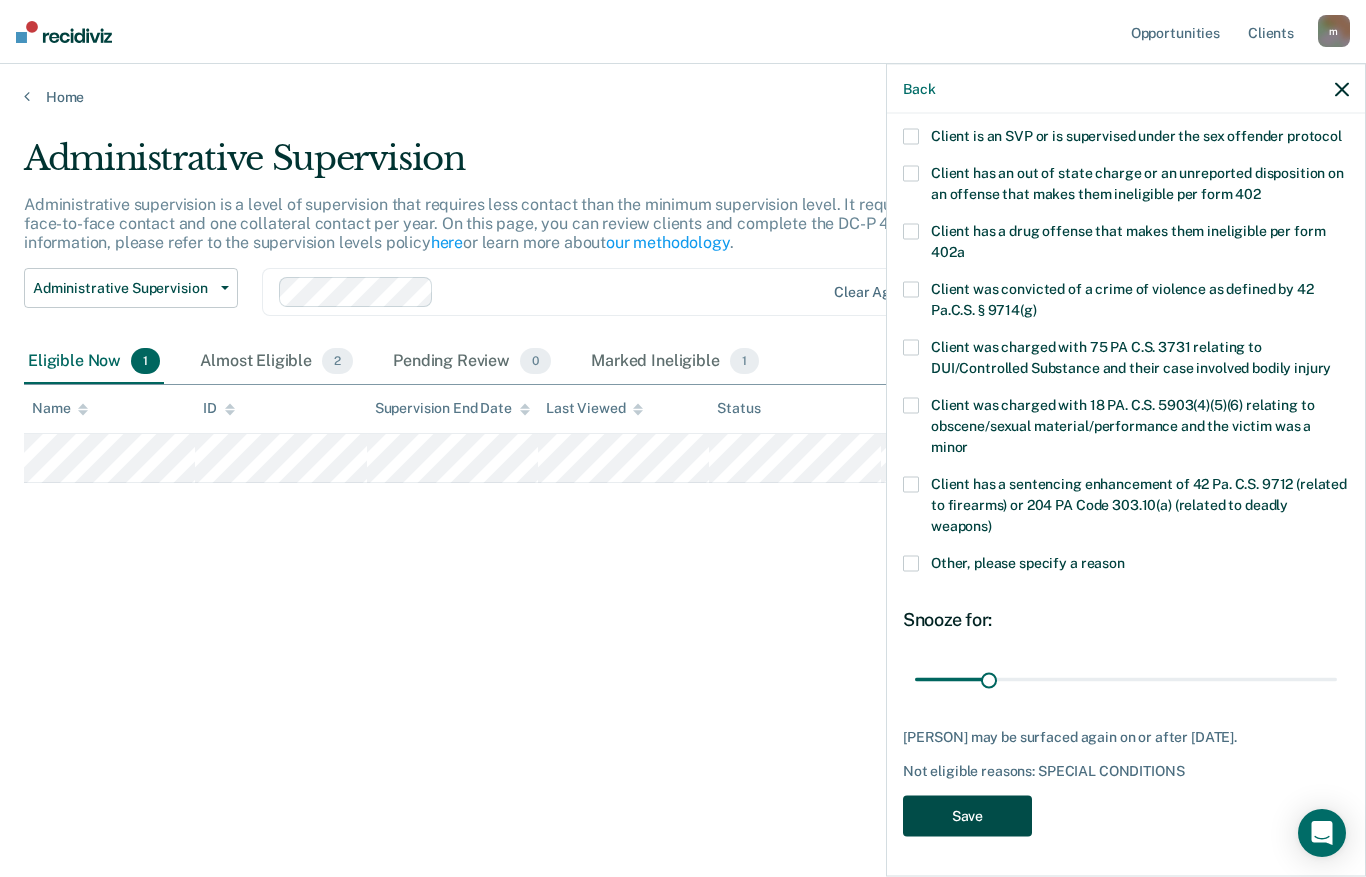 click on "Save" at bounding box center [967, 815] 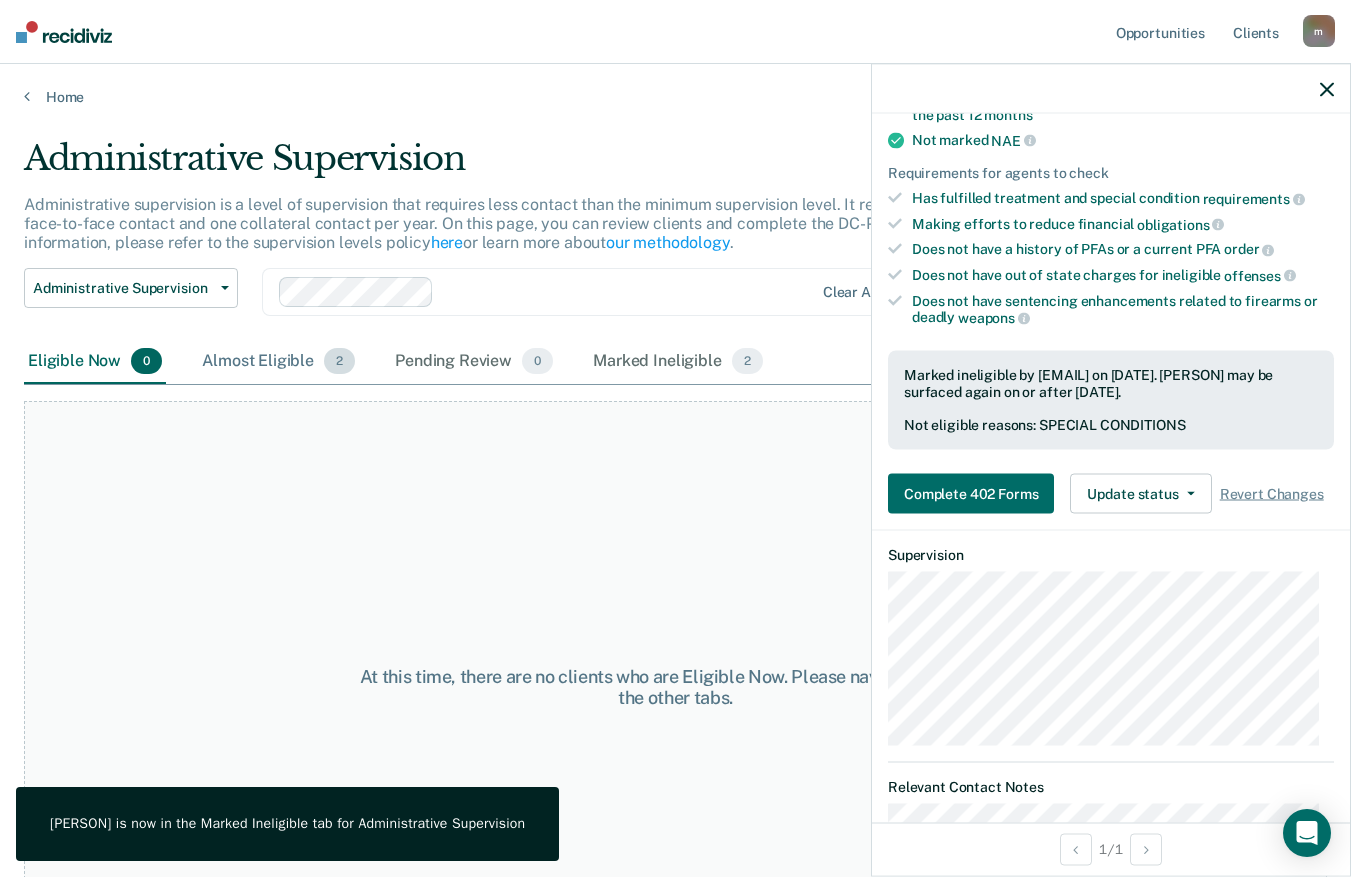 click on "Almost Eligible 2" at bounding box center (278, 362) 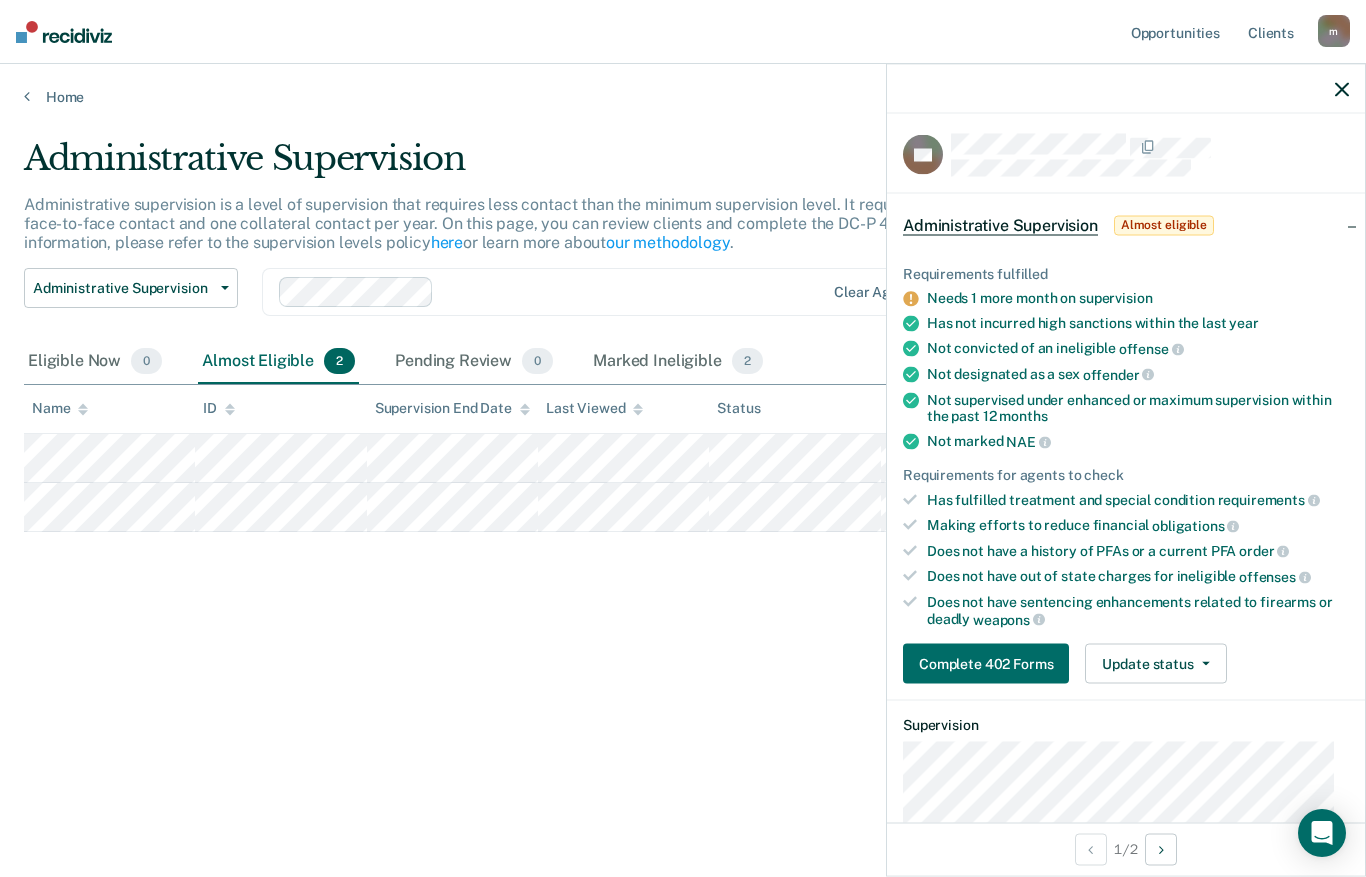 scroll, scrollTop: 0, scrollLeft: 0, axis: both 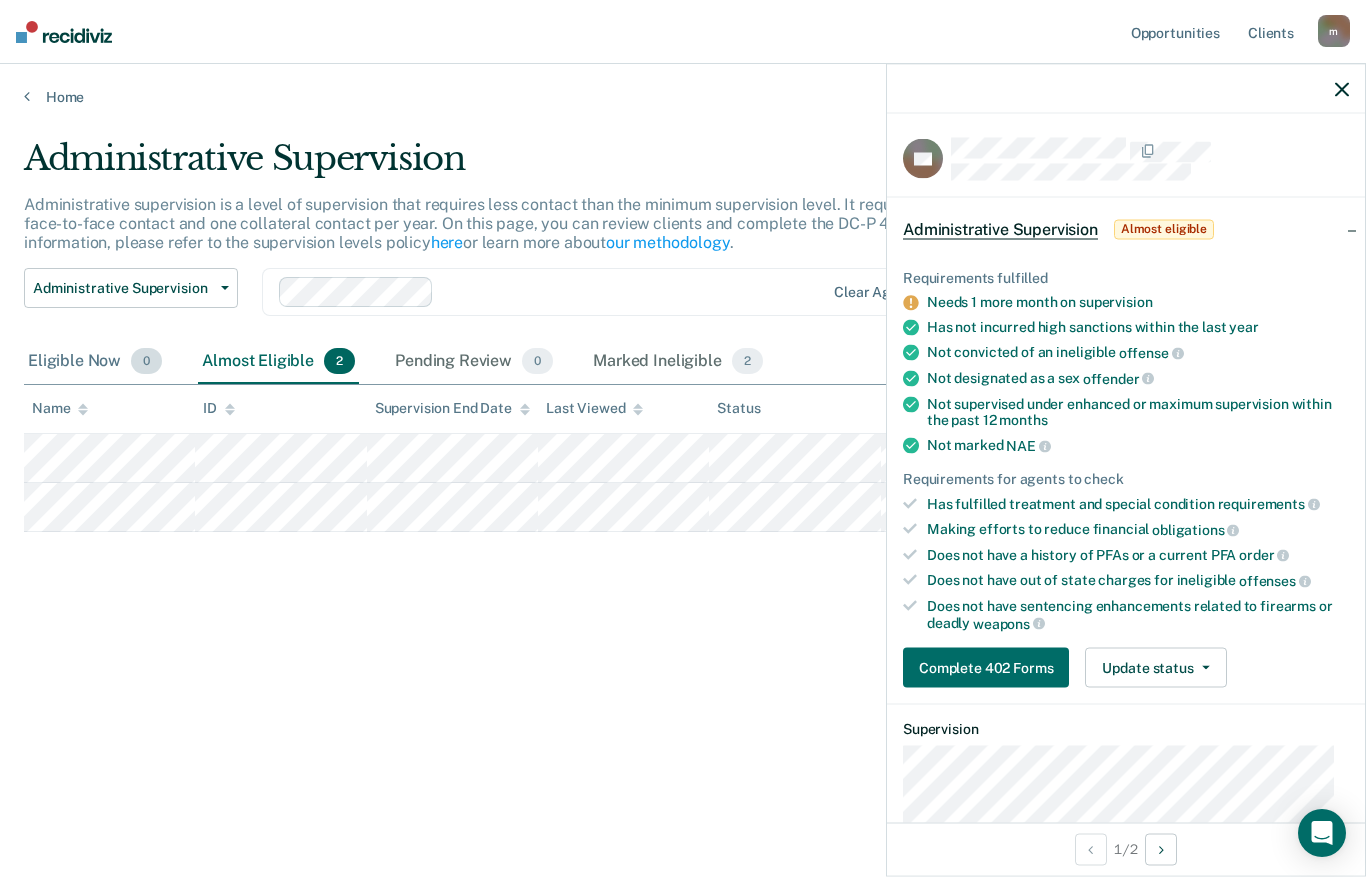 click on "Eligible Now 0" at bounding box center [95, 362] 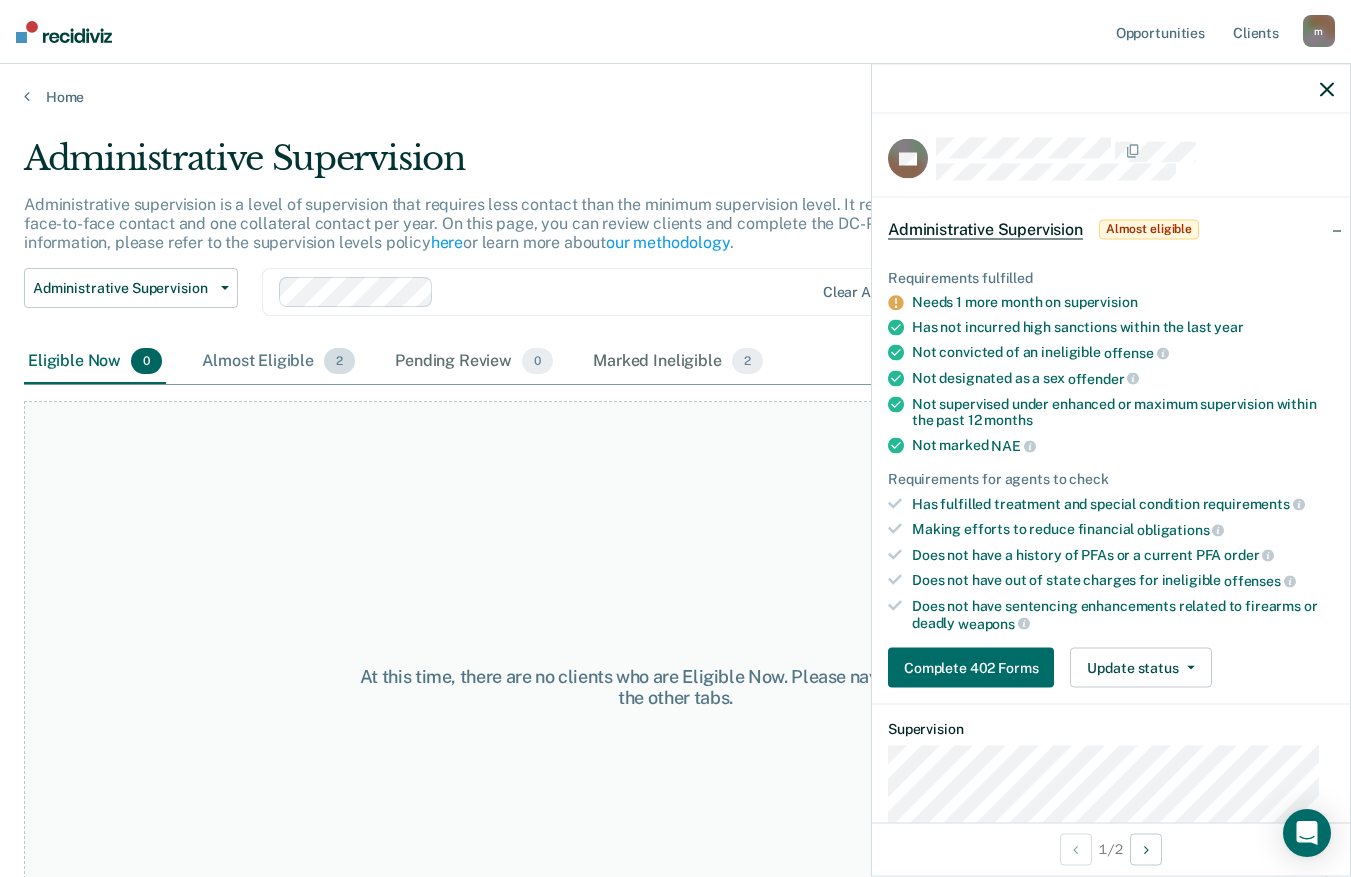 click on "Almost Eligible 2" at bounding box center [278, 362] 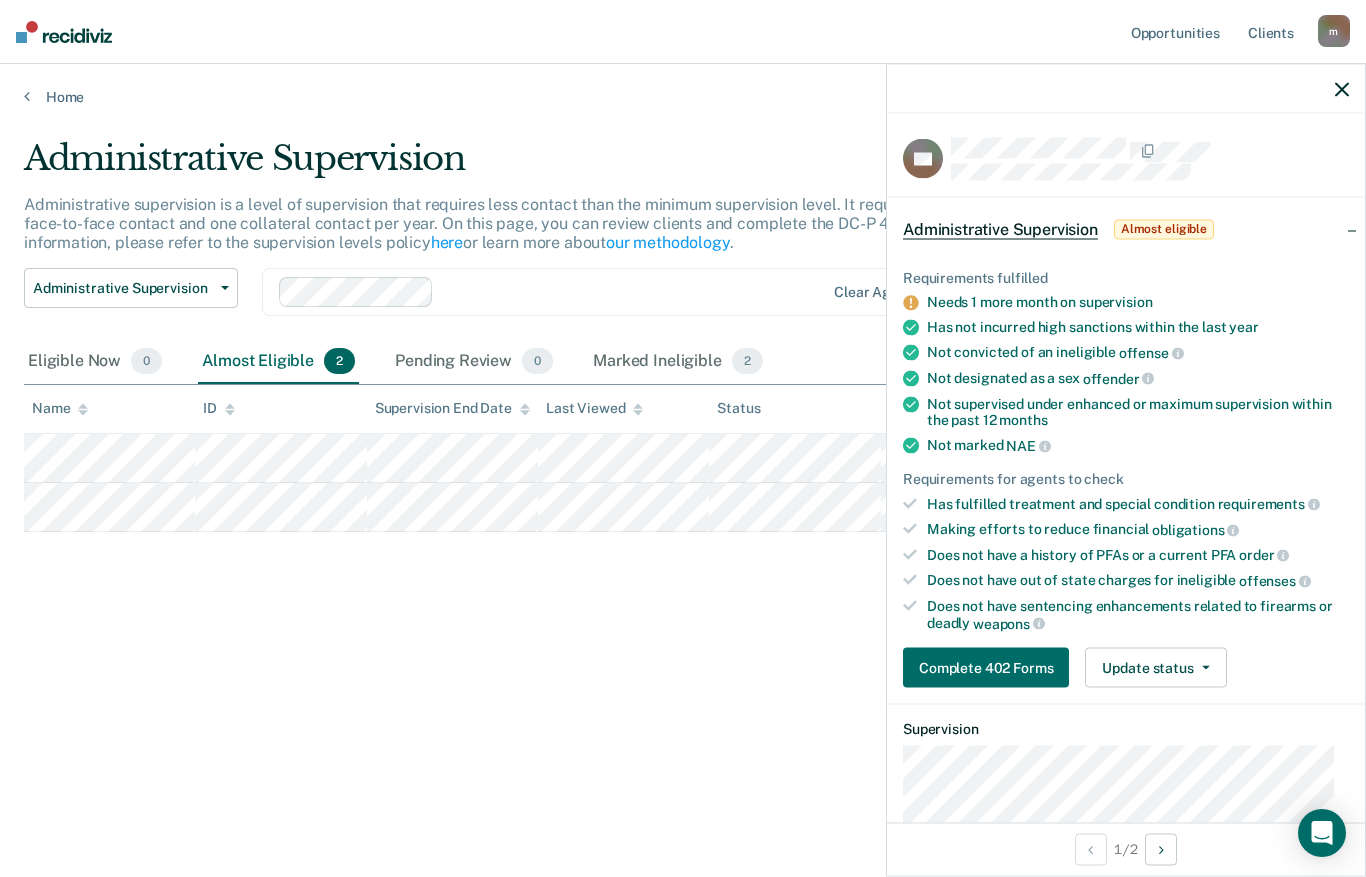 click on "Home" at bounding box center [683, 85] 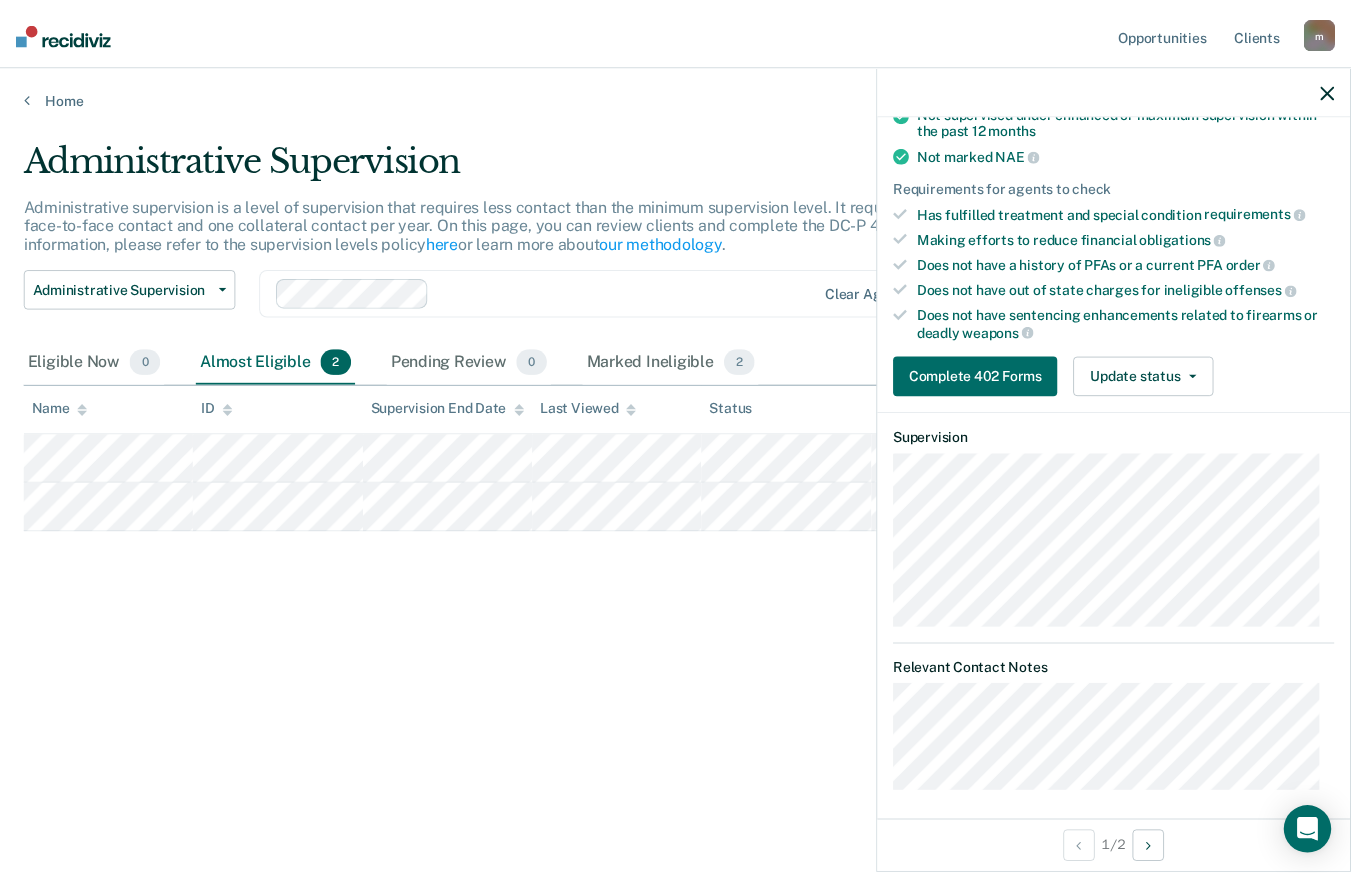 scroll, scrollTop: 301, scrollLeft: 0, axis: vertical 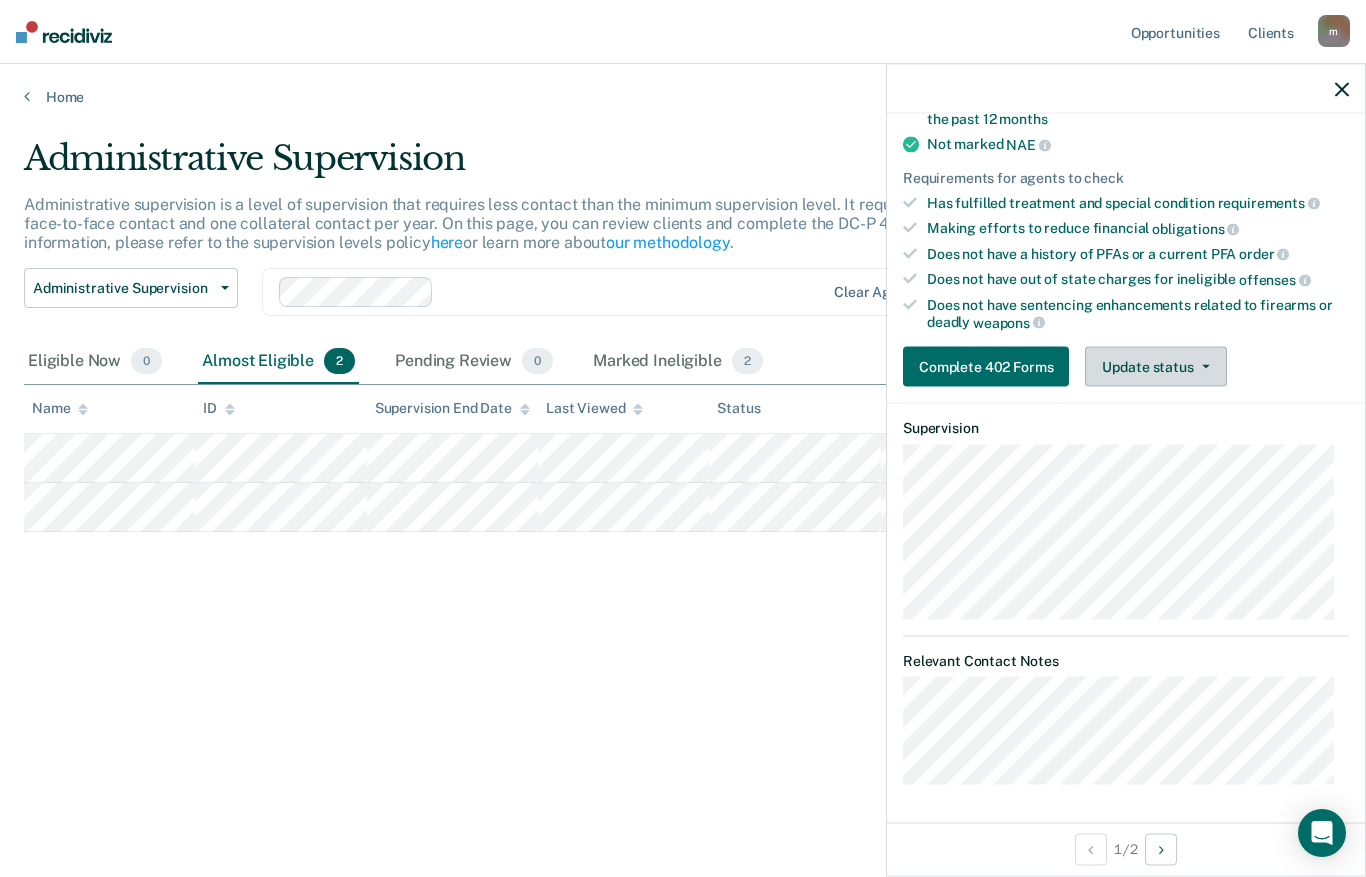 click on "Update status" at bounding box center (1155, 367) 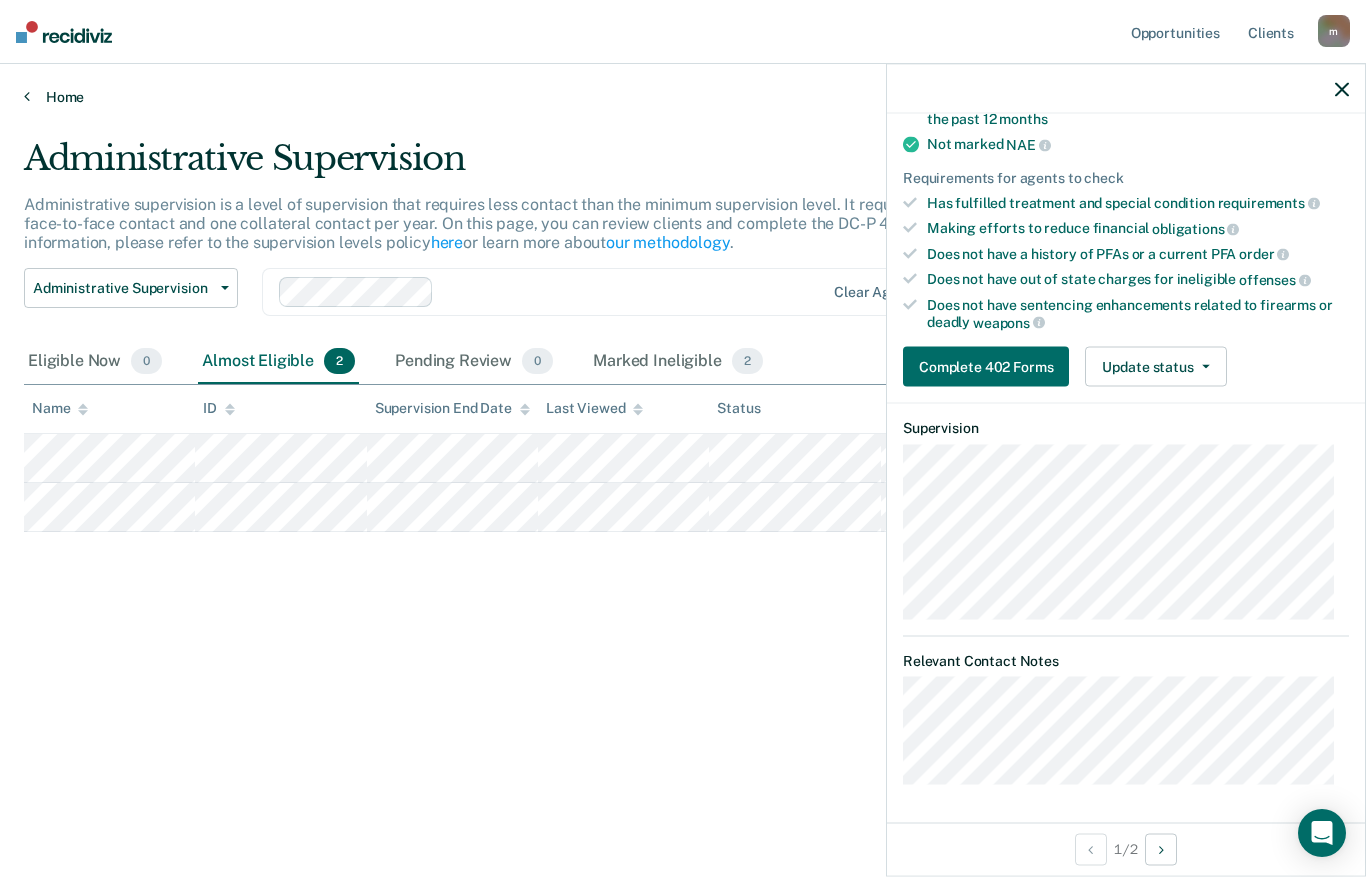 click on "Home" at bounding box center [683, 97] 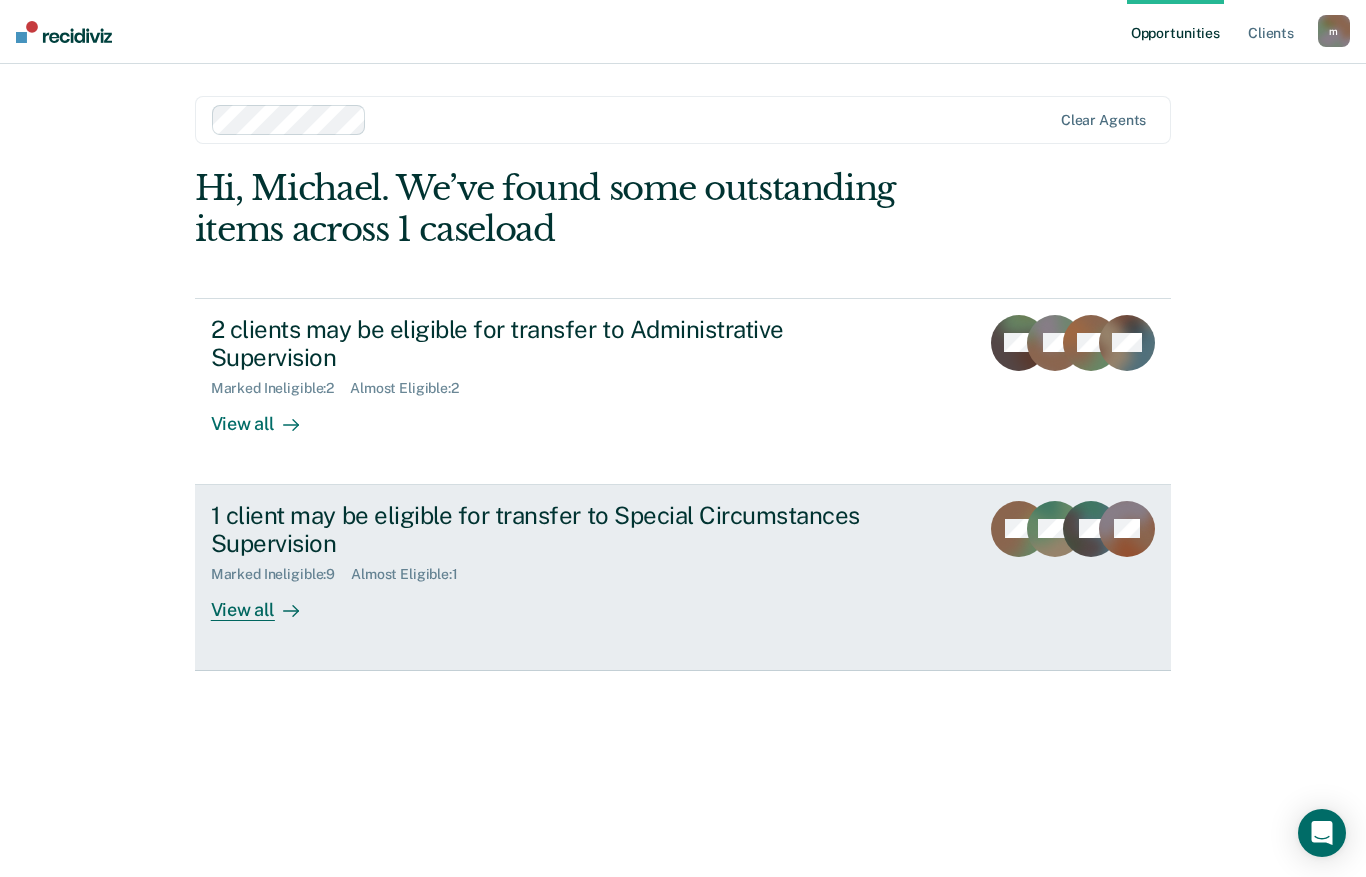 click 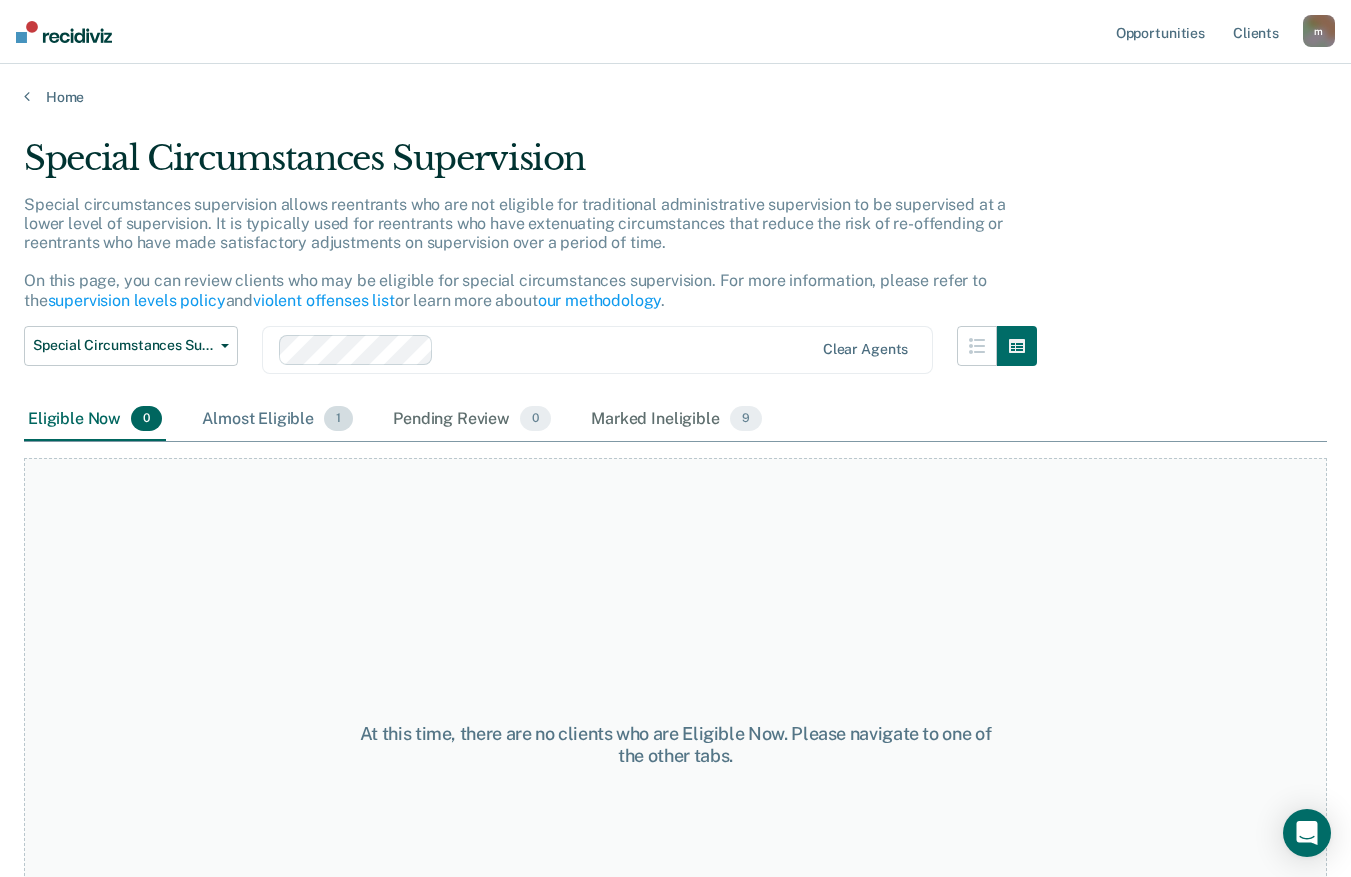 click on "Almost Eligible 1" at bounding box center (277, 420) 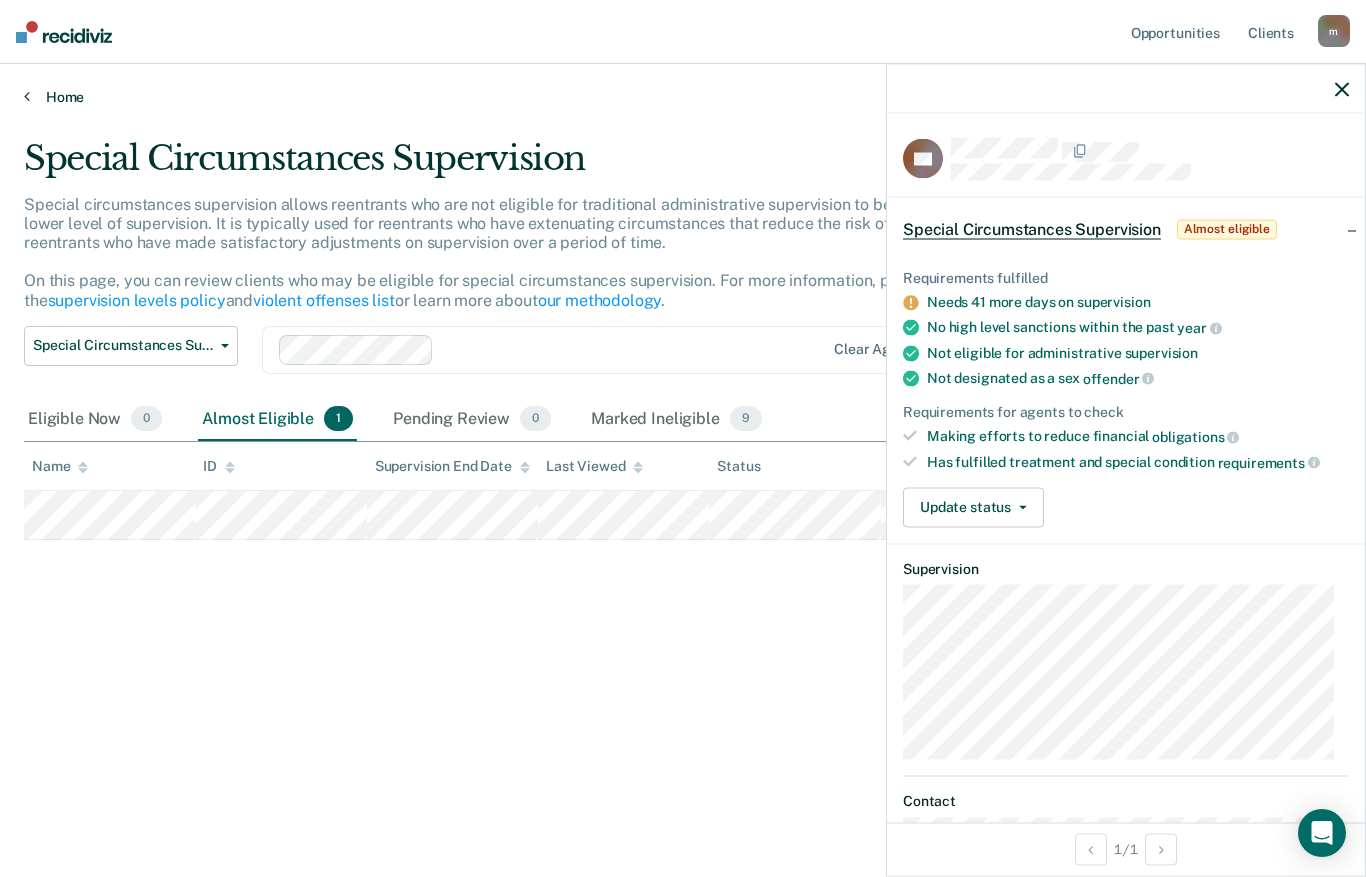 click on "Home" at bounding box center (683, 97) 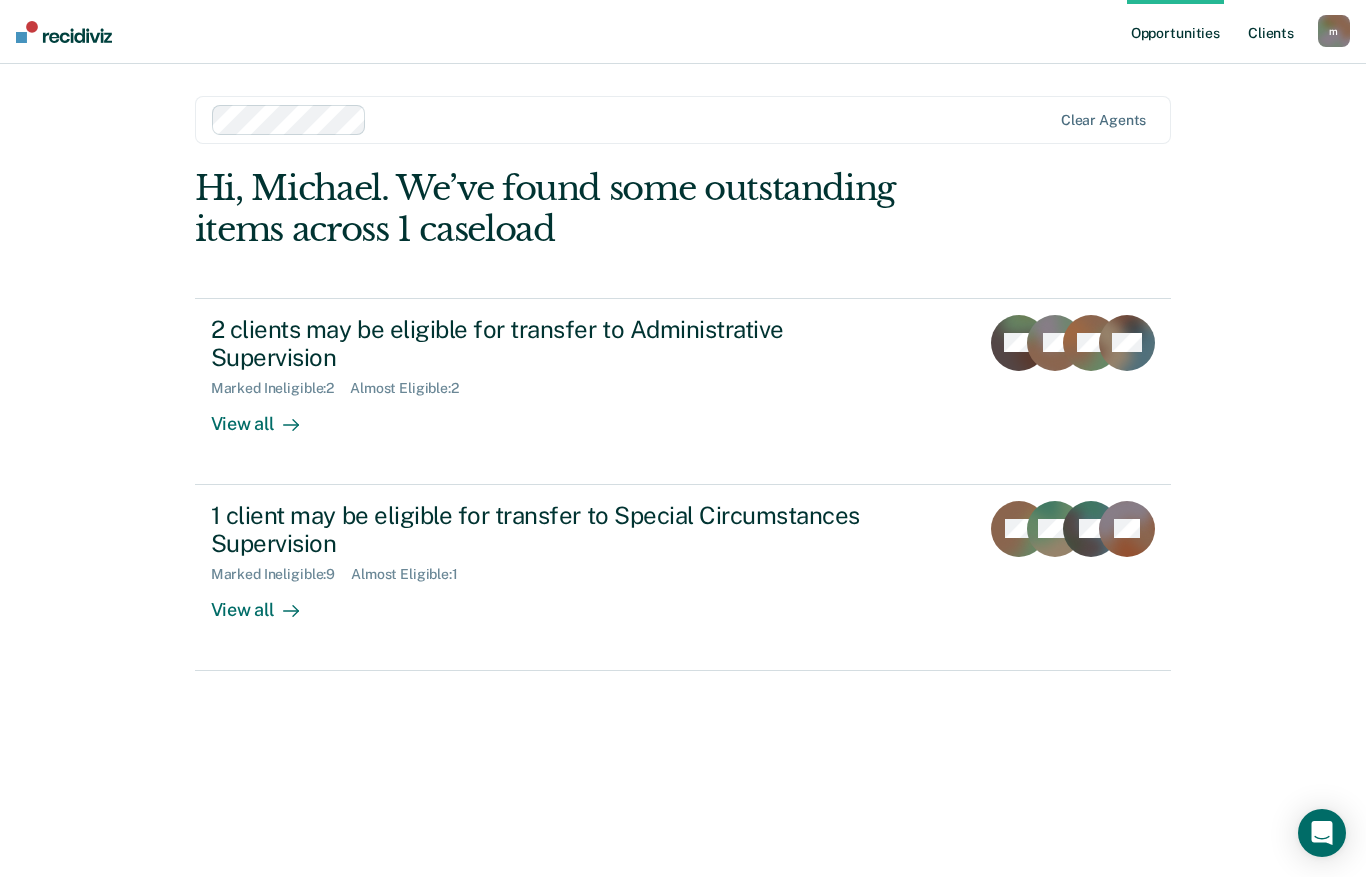 click on "Client s" at bounding box center [1271, 32] 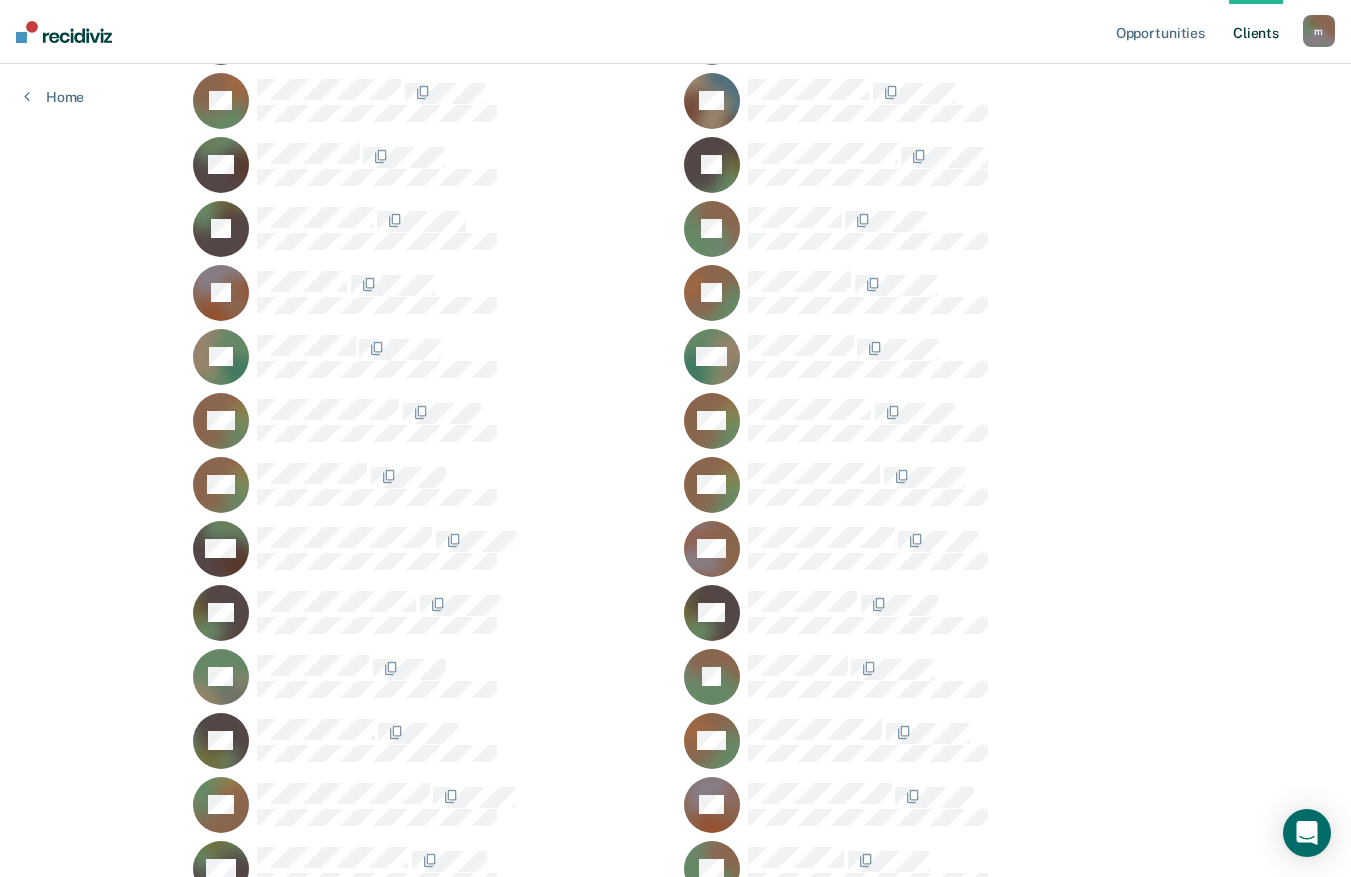 scroll, scrollTop: 1030, scrollLeft: 0, axis: vertical 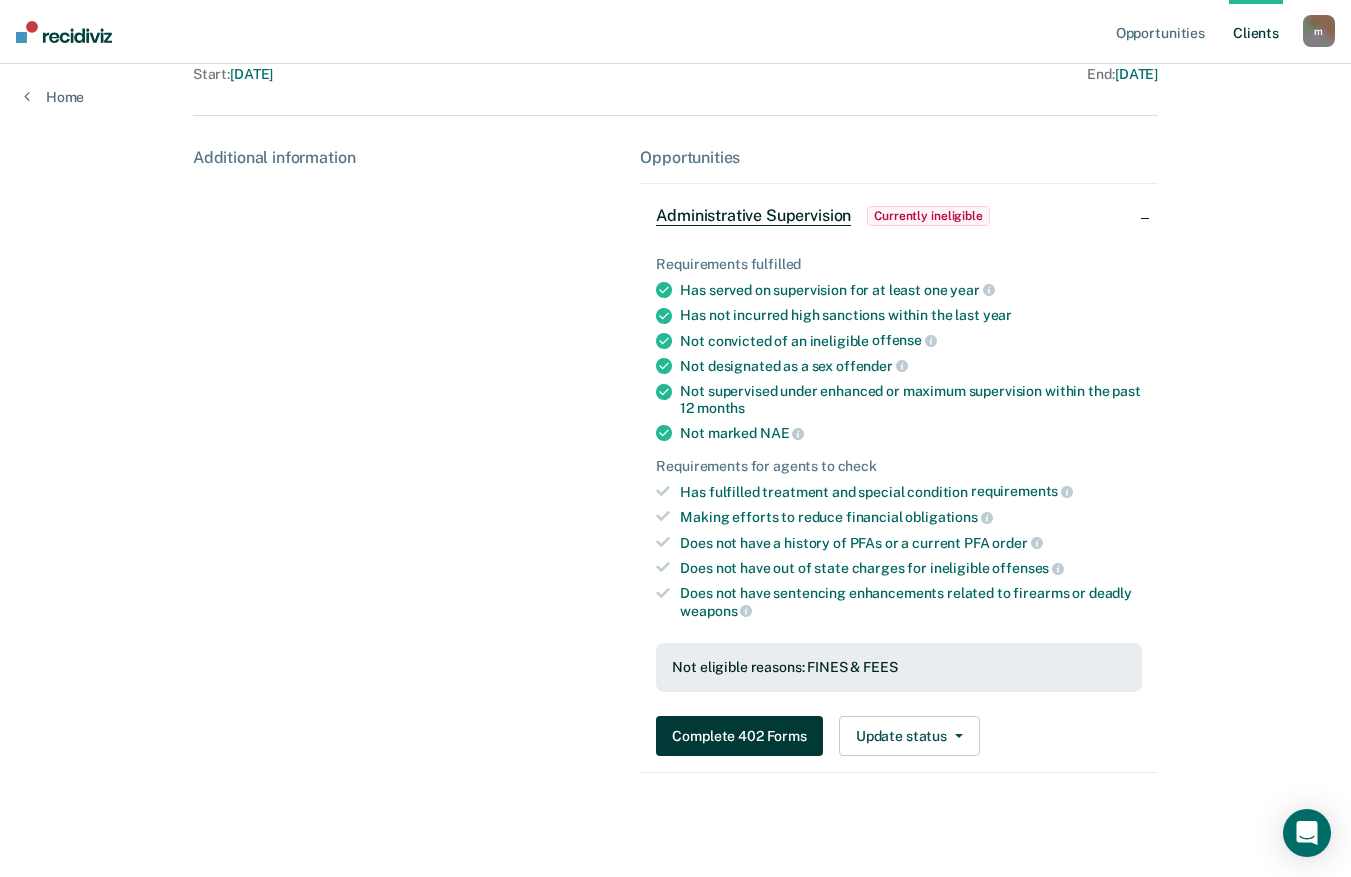 click on "Complete 402 Forms" at bounding box center (739, 736) 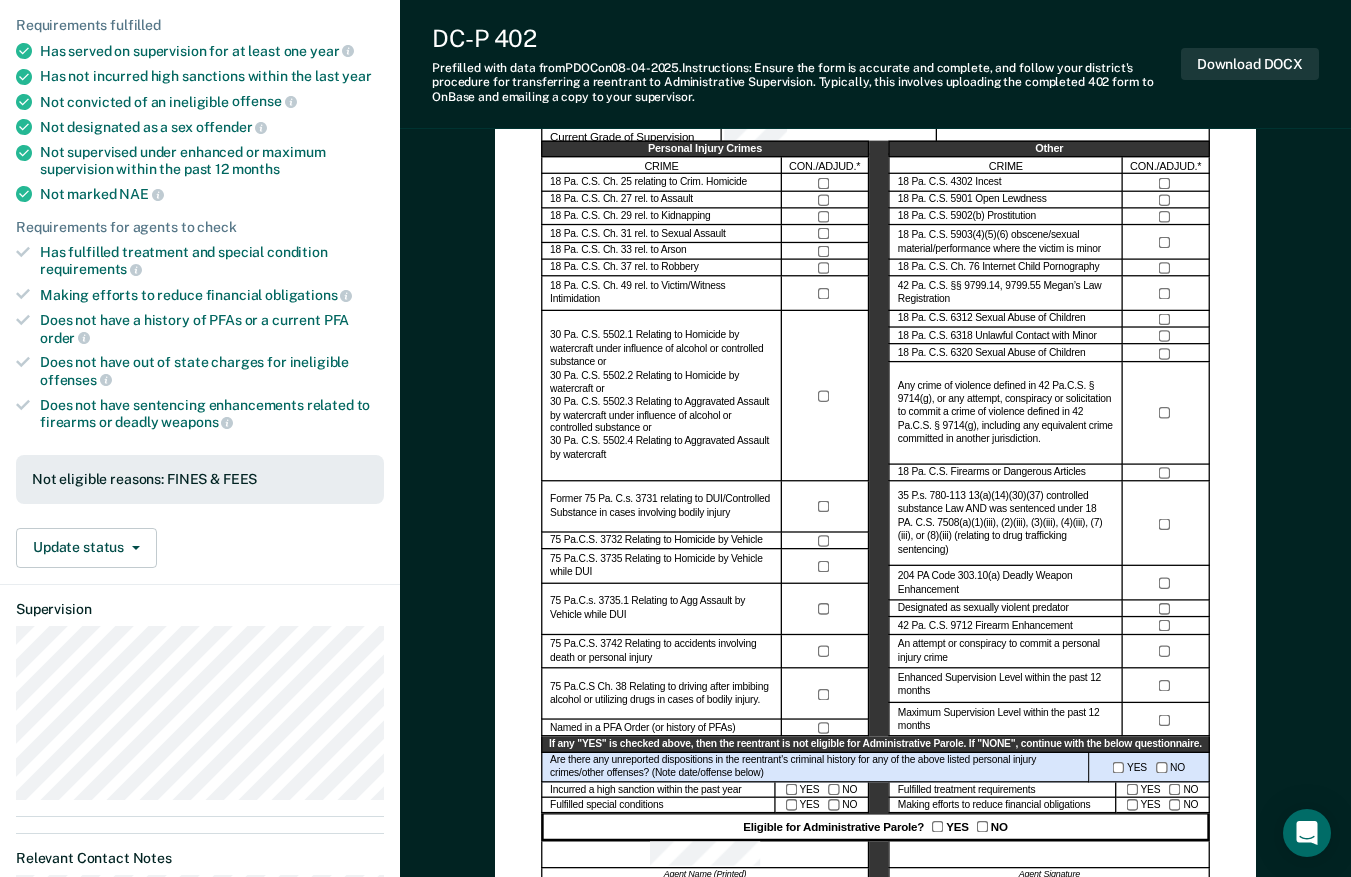 scroll, scrollTop: 800, scrollLeft: 0, axis: vertical 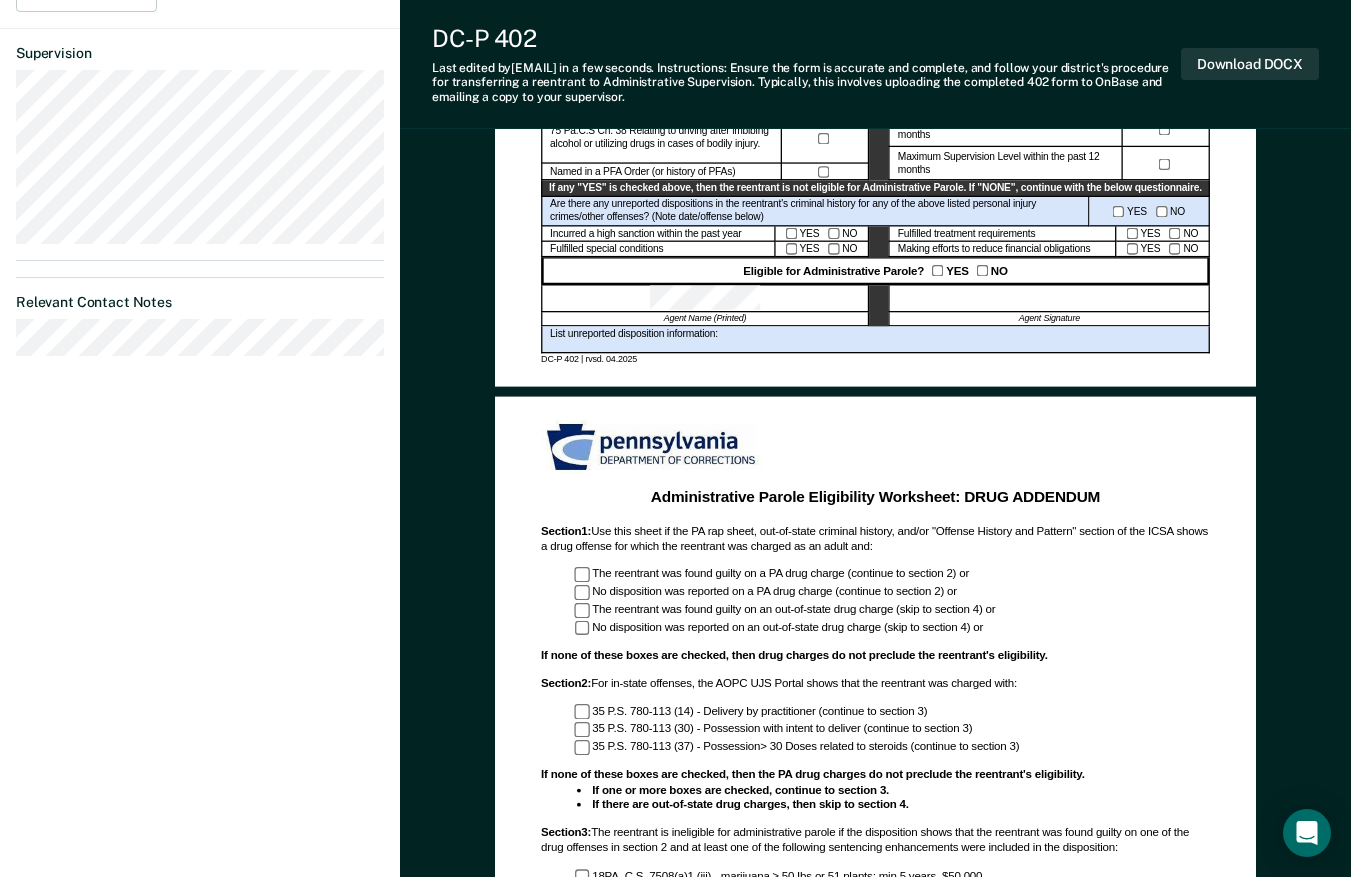 click on "Eligible for Administrative Parole? YES NO" at bounding box center [875, 271] 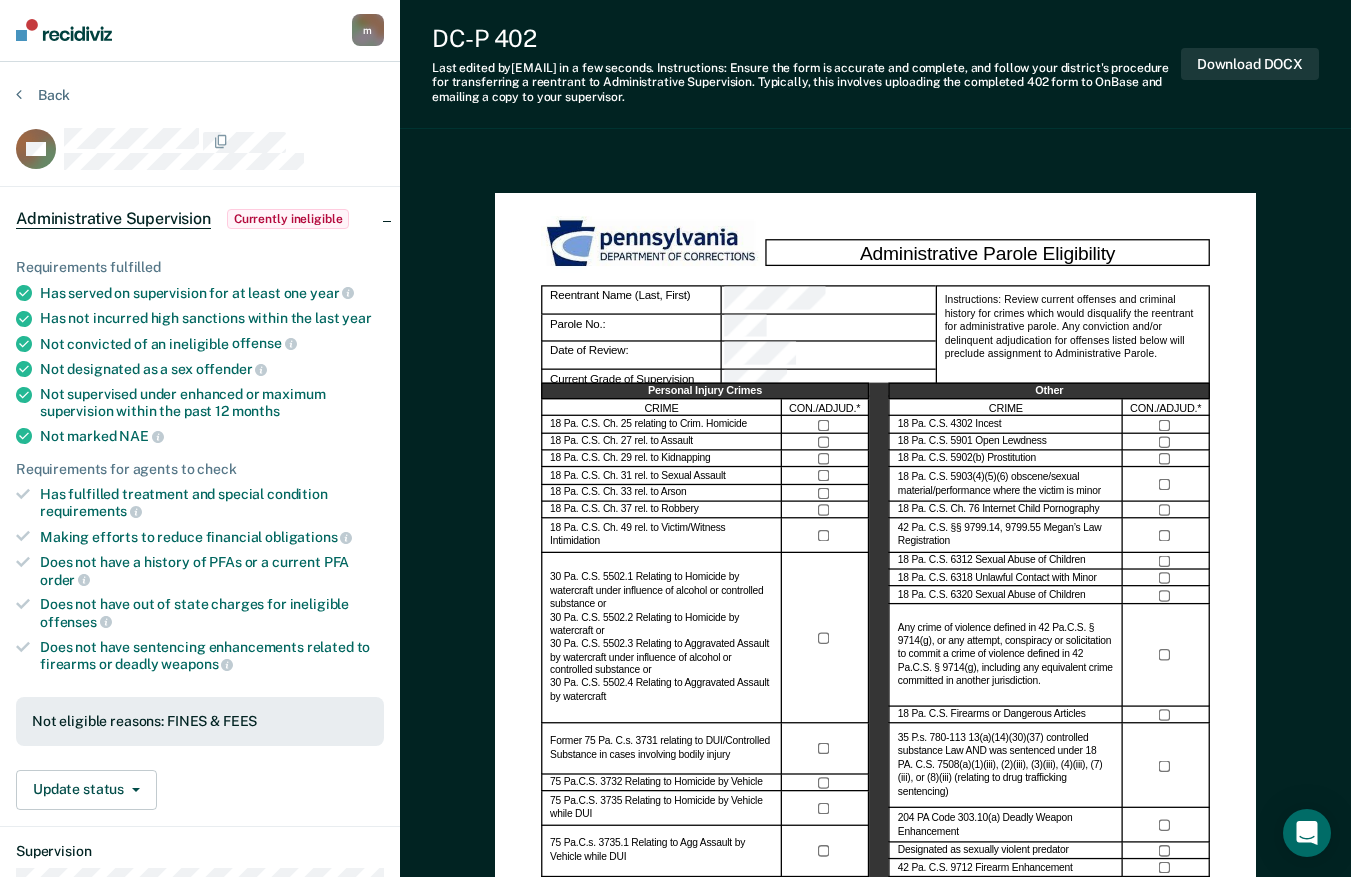 scroll, scrollTop: 0, scrollLeft: 0, axis: both 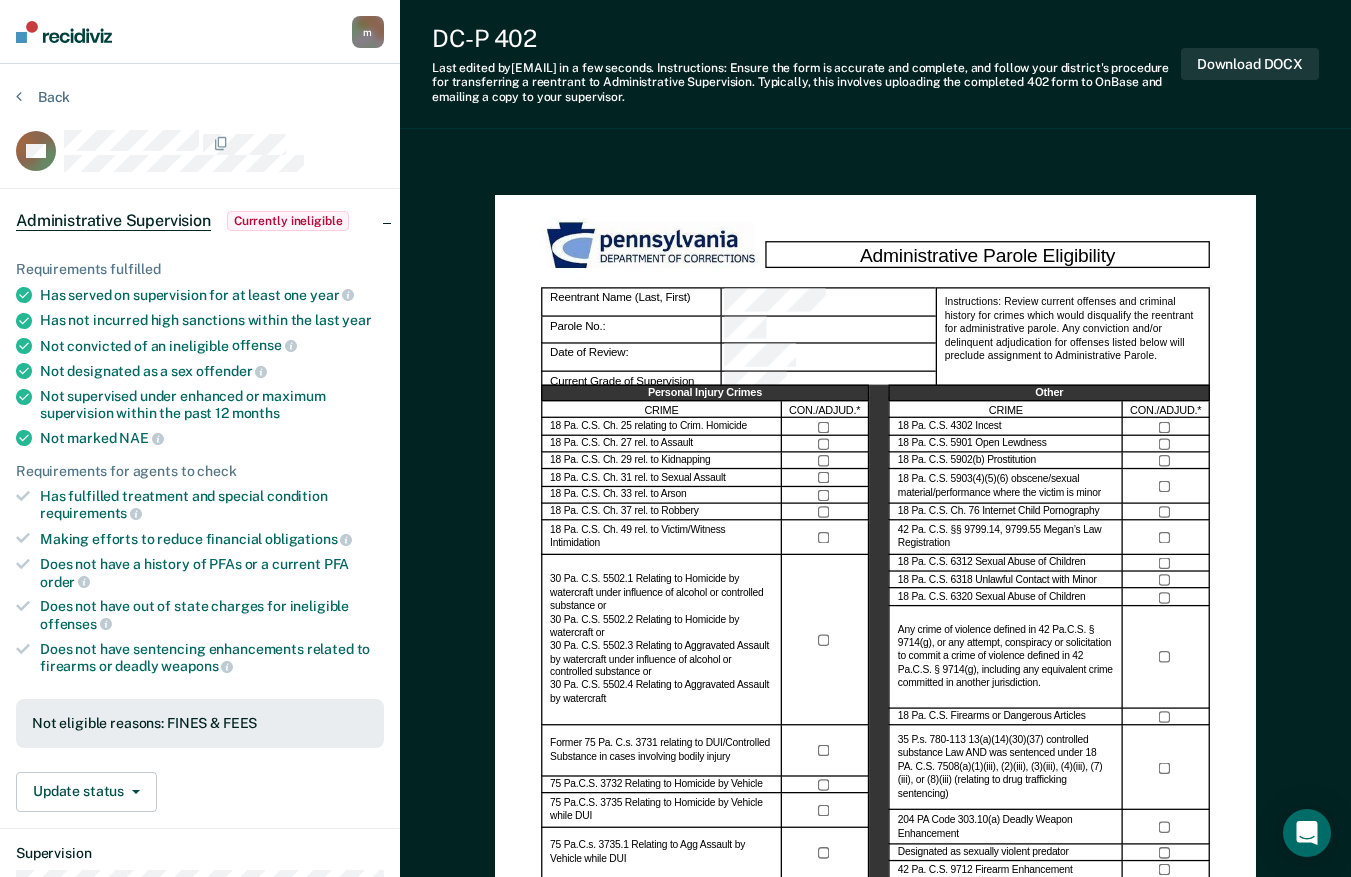 click on "Download DOCX" at bounding box center (1250, 64) 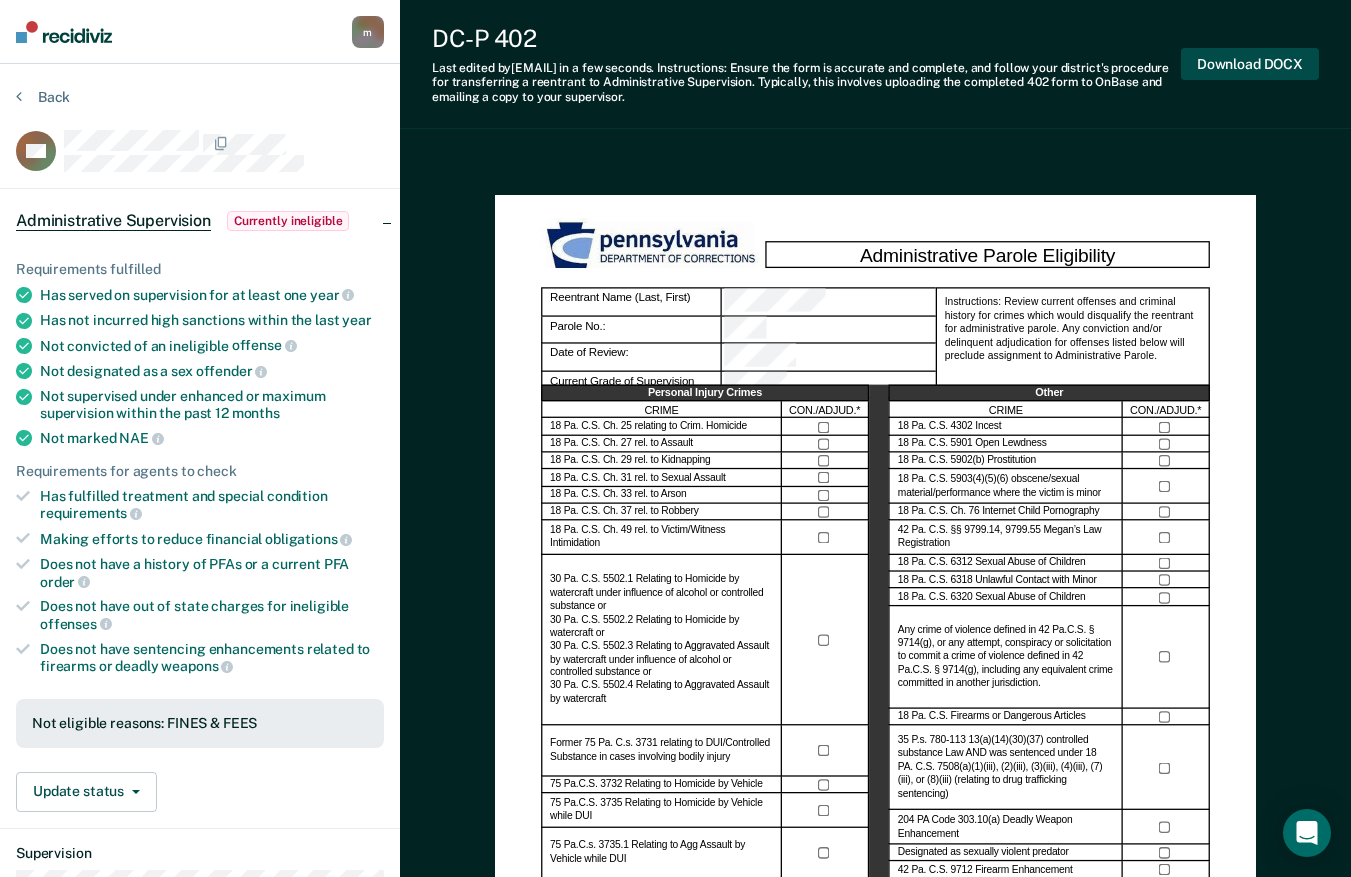 click on "Download DOCX" at bounding box center [1250, 64] 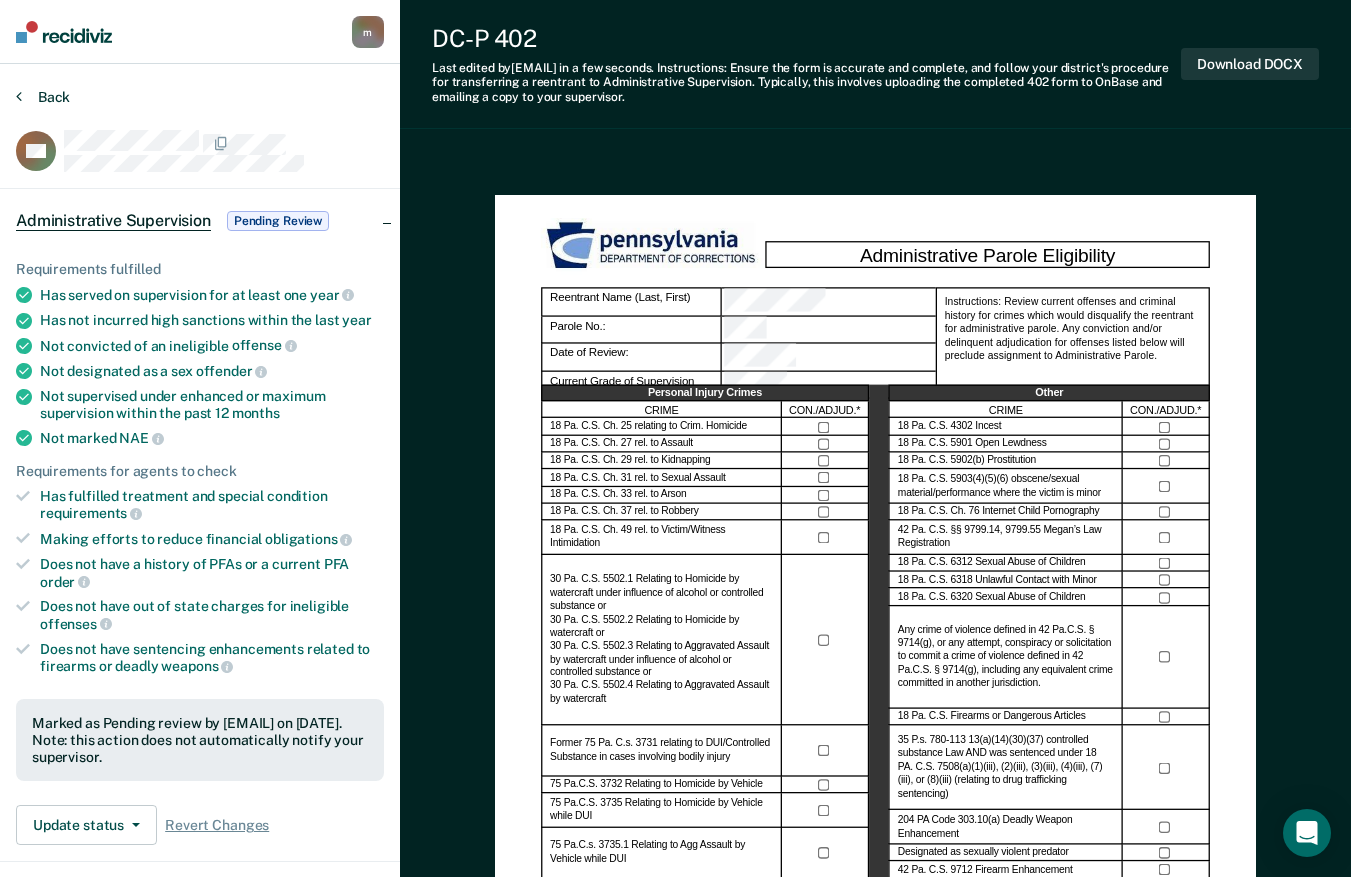 click on "Back" at bounding box center [43, 97] 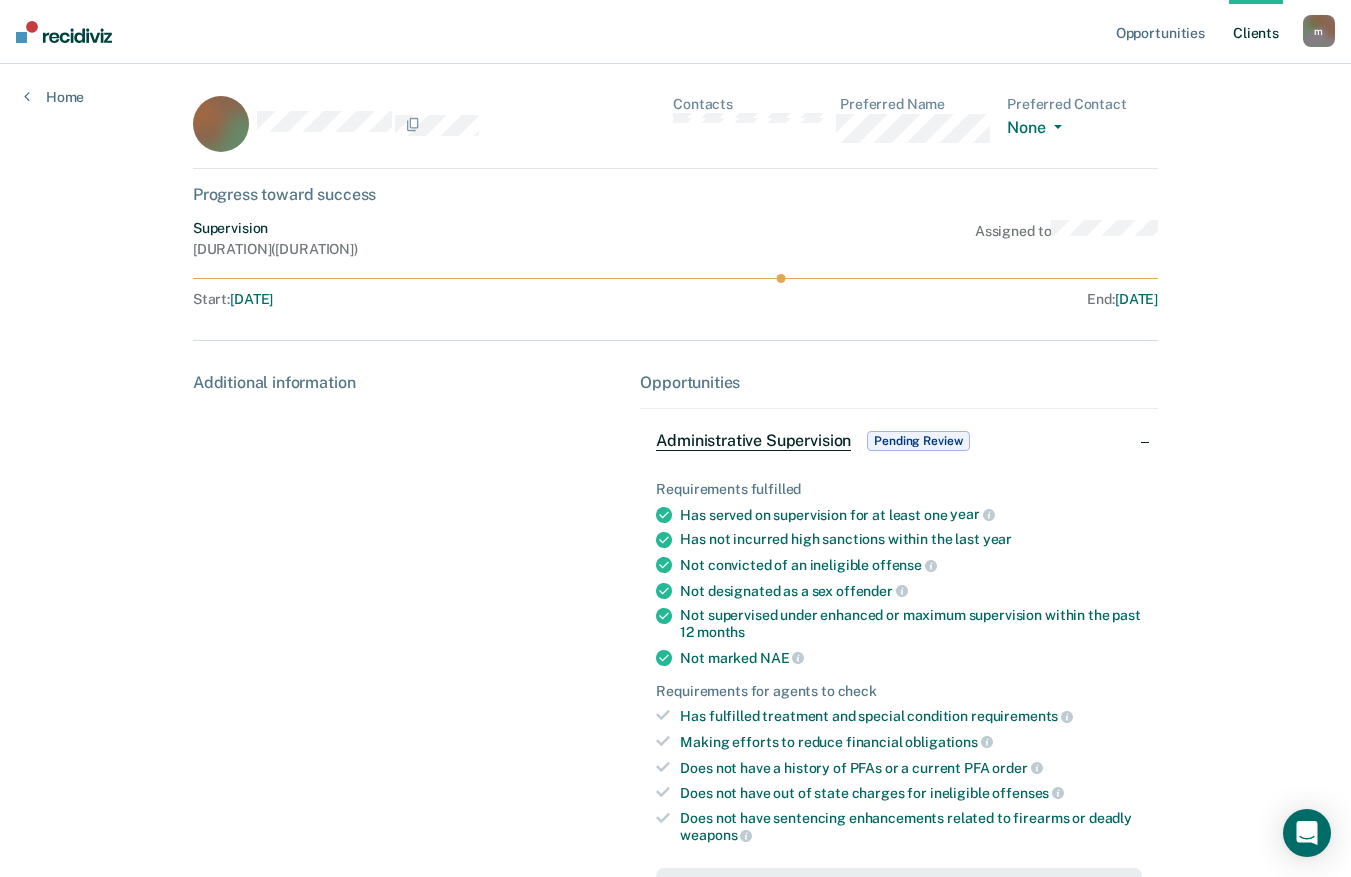 scroll, scrollTop: 253, scrollLeft: 0, axis: vertical 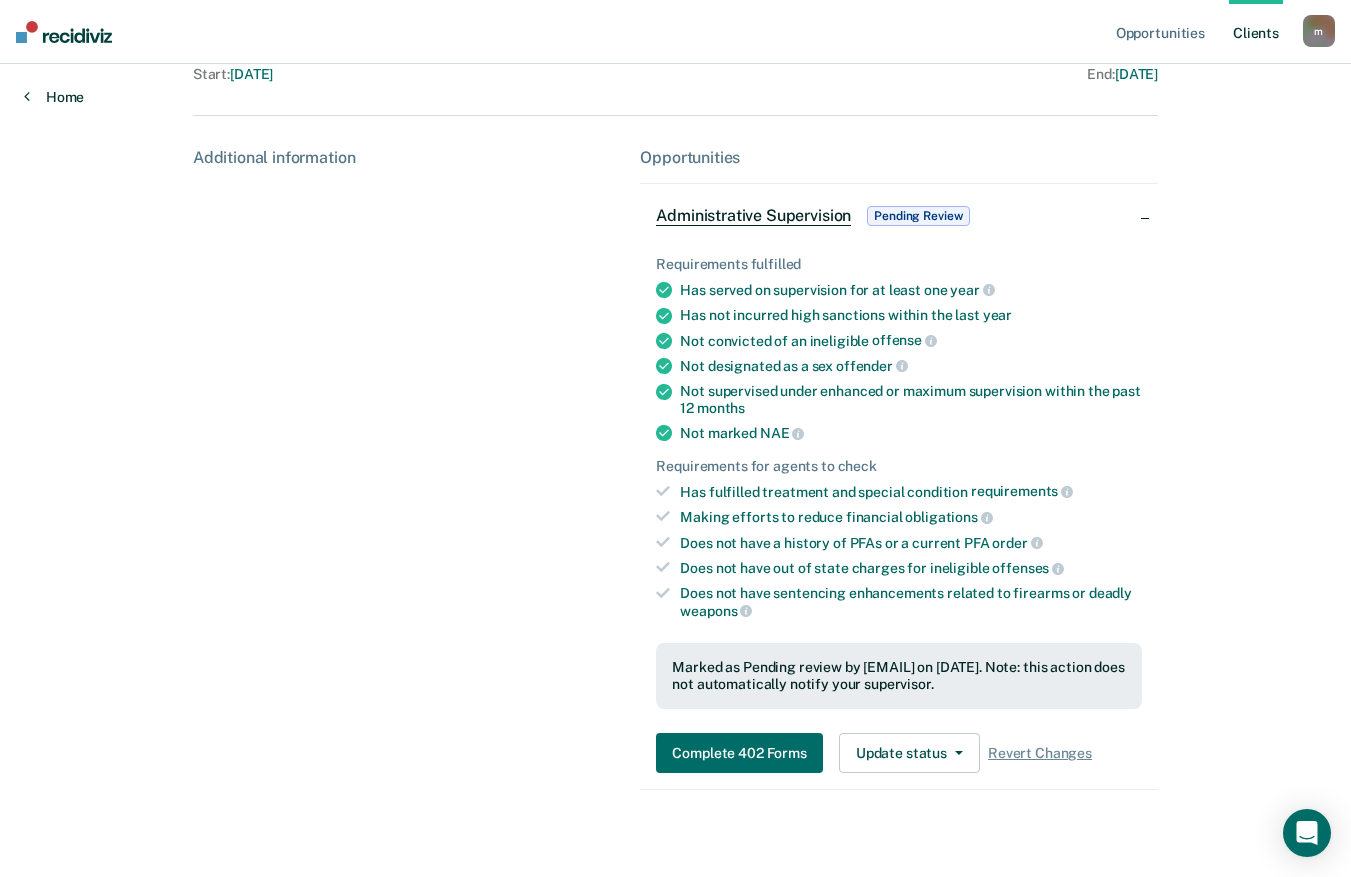 click on "Home" at bounding box center [54, 97] 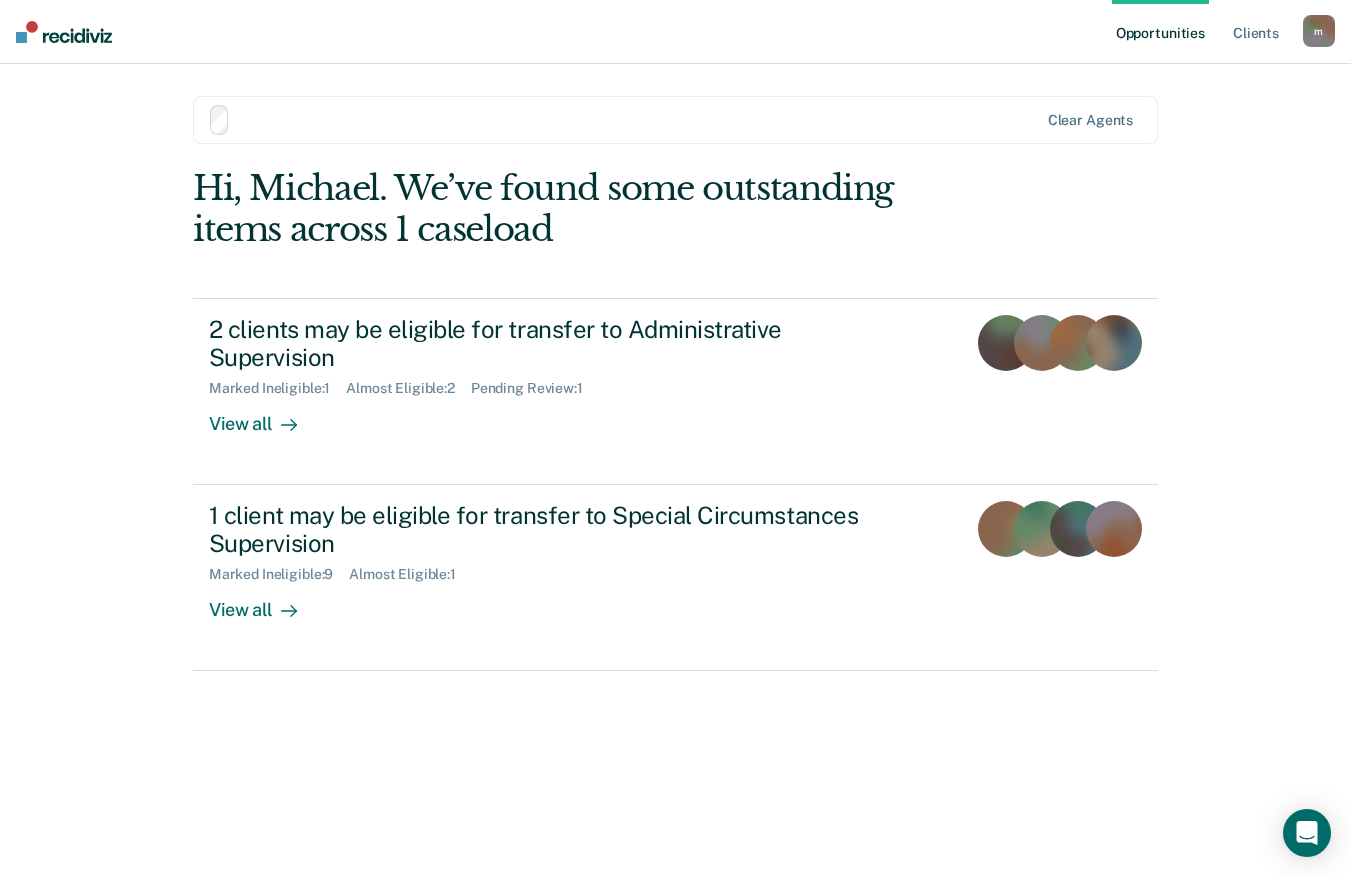 scroll, scrollTop: 0, scrollLeft: 0, axis: both 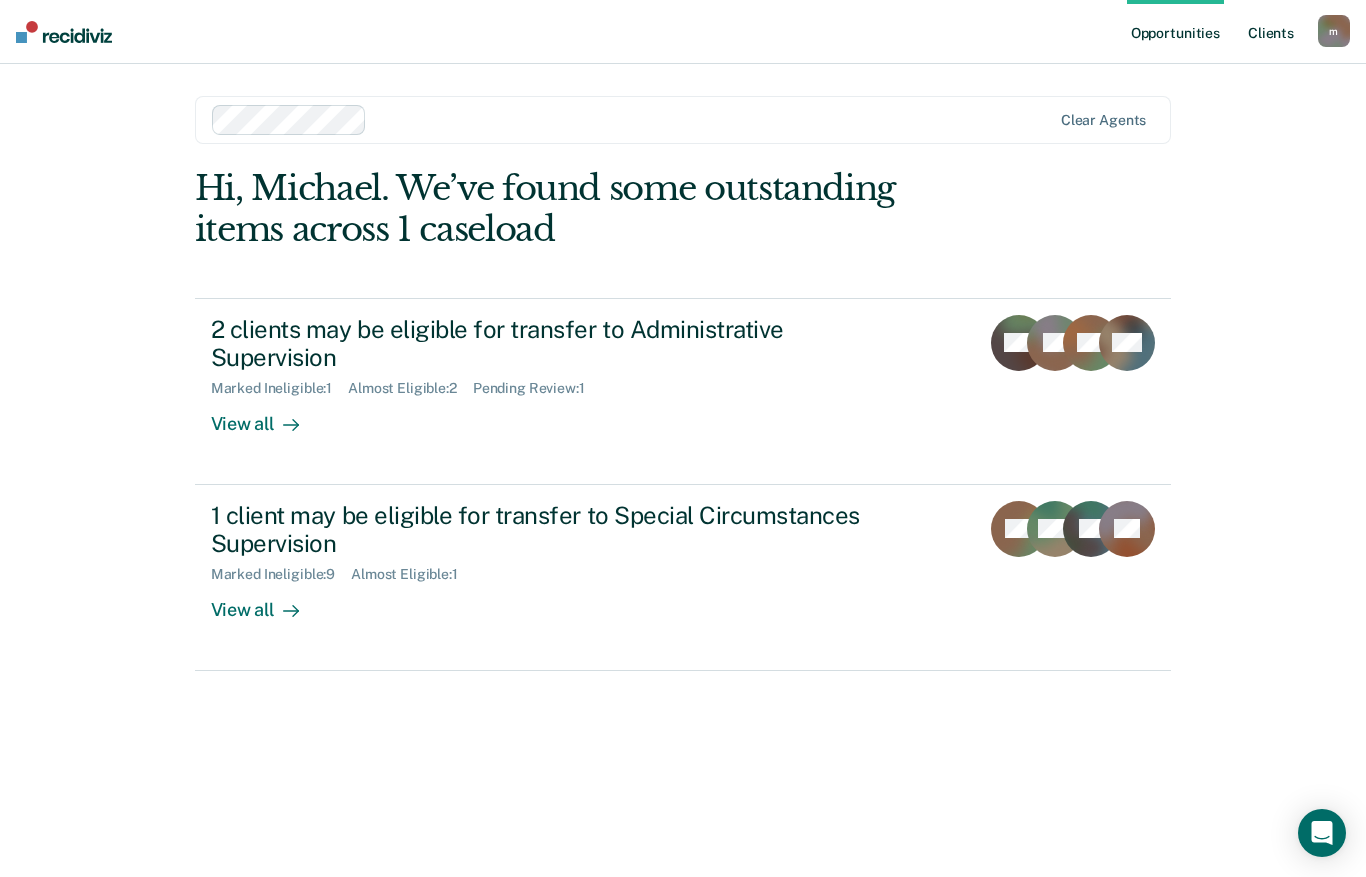 click on "Client s" at bounding box center [1271, 32] 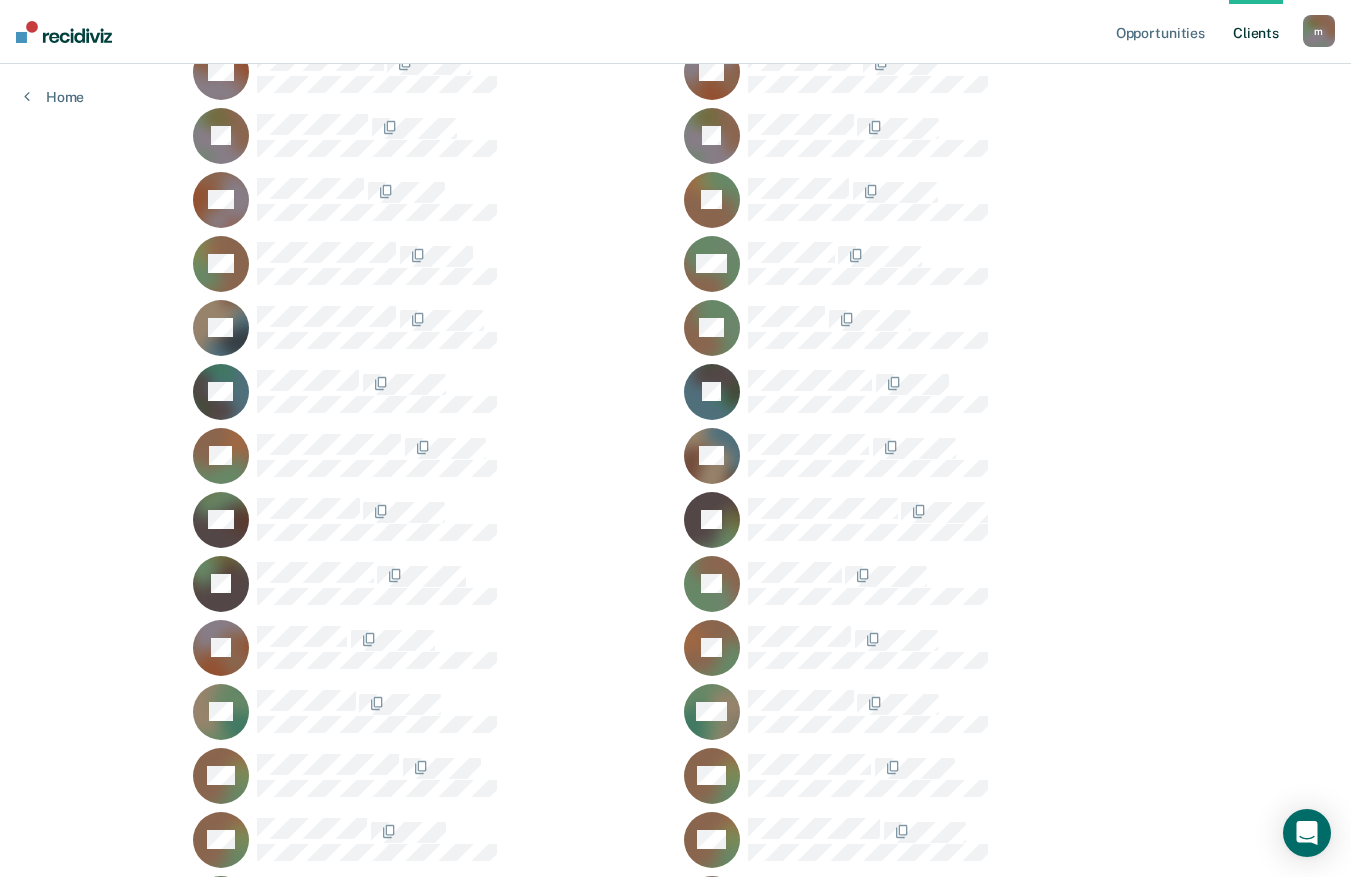 scroll, scrollTop: 300, scrollLeft: 0, axis: vertical 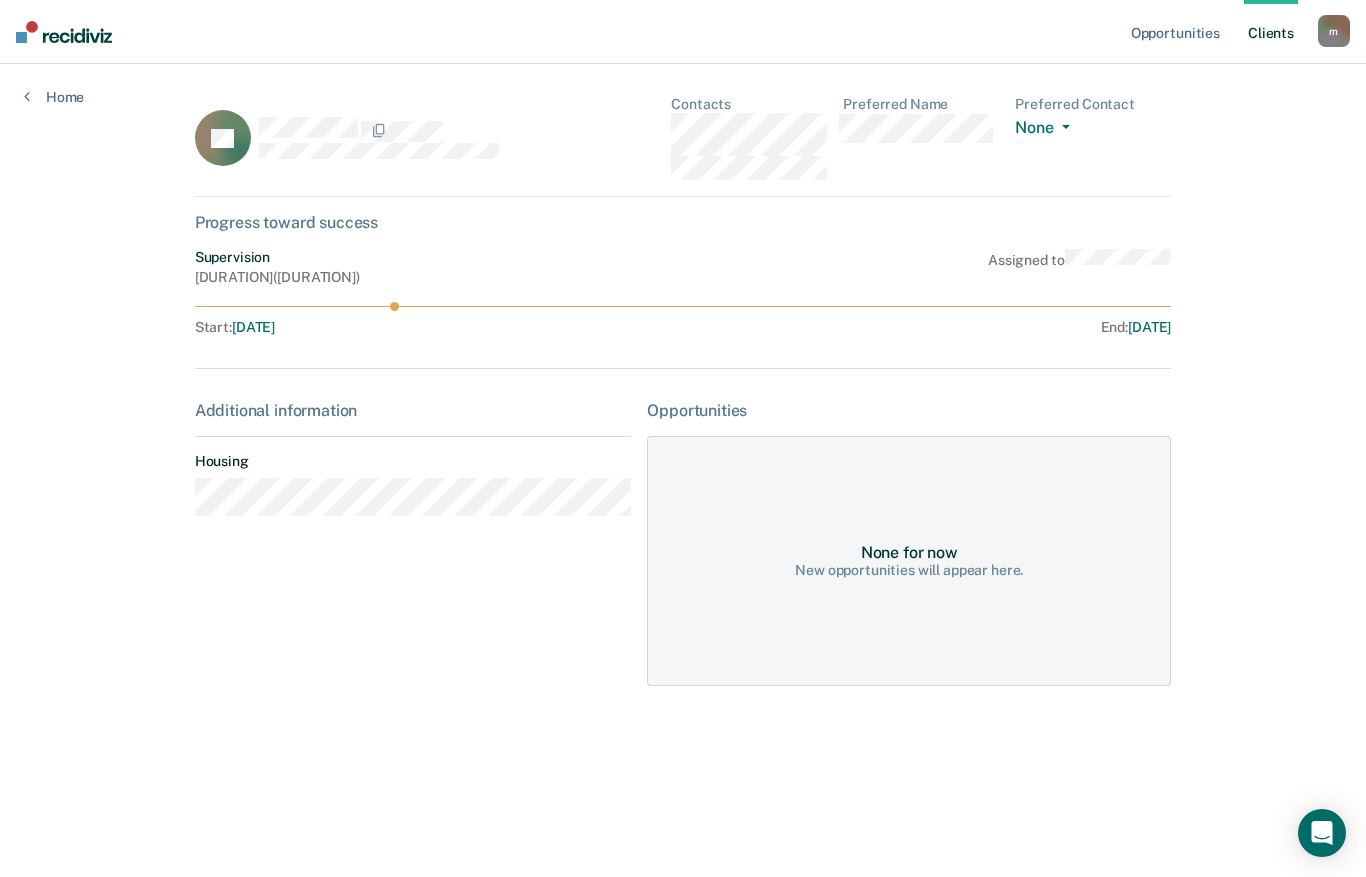 click on "Additional information Housing" at bounding box center [413, 543] 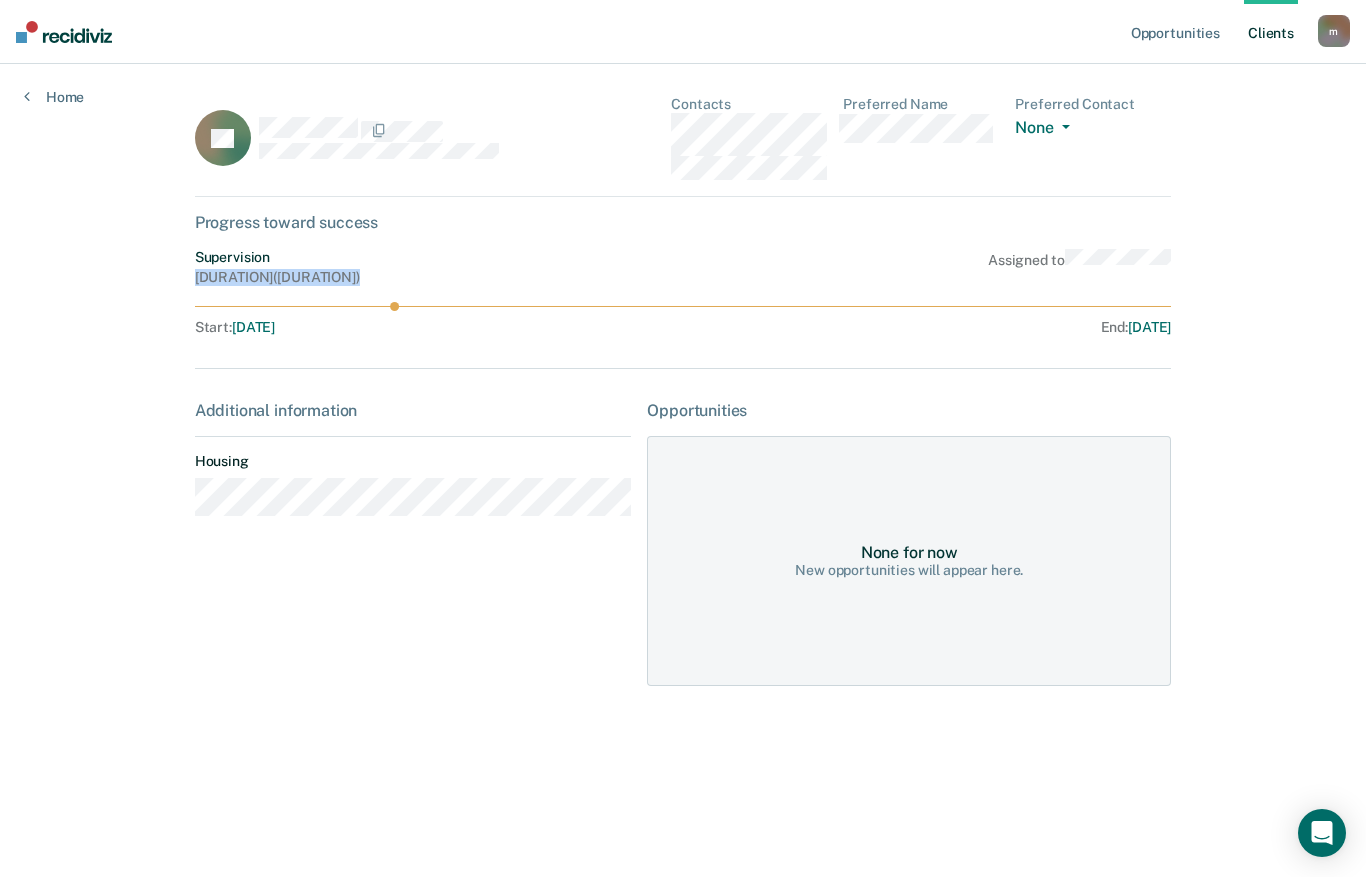 click on "Supervision [DURATION] Assigned to" at bounding box center (683, 268) 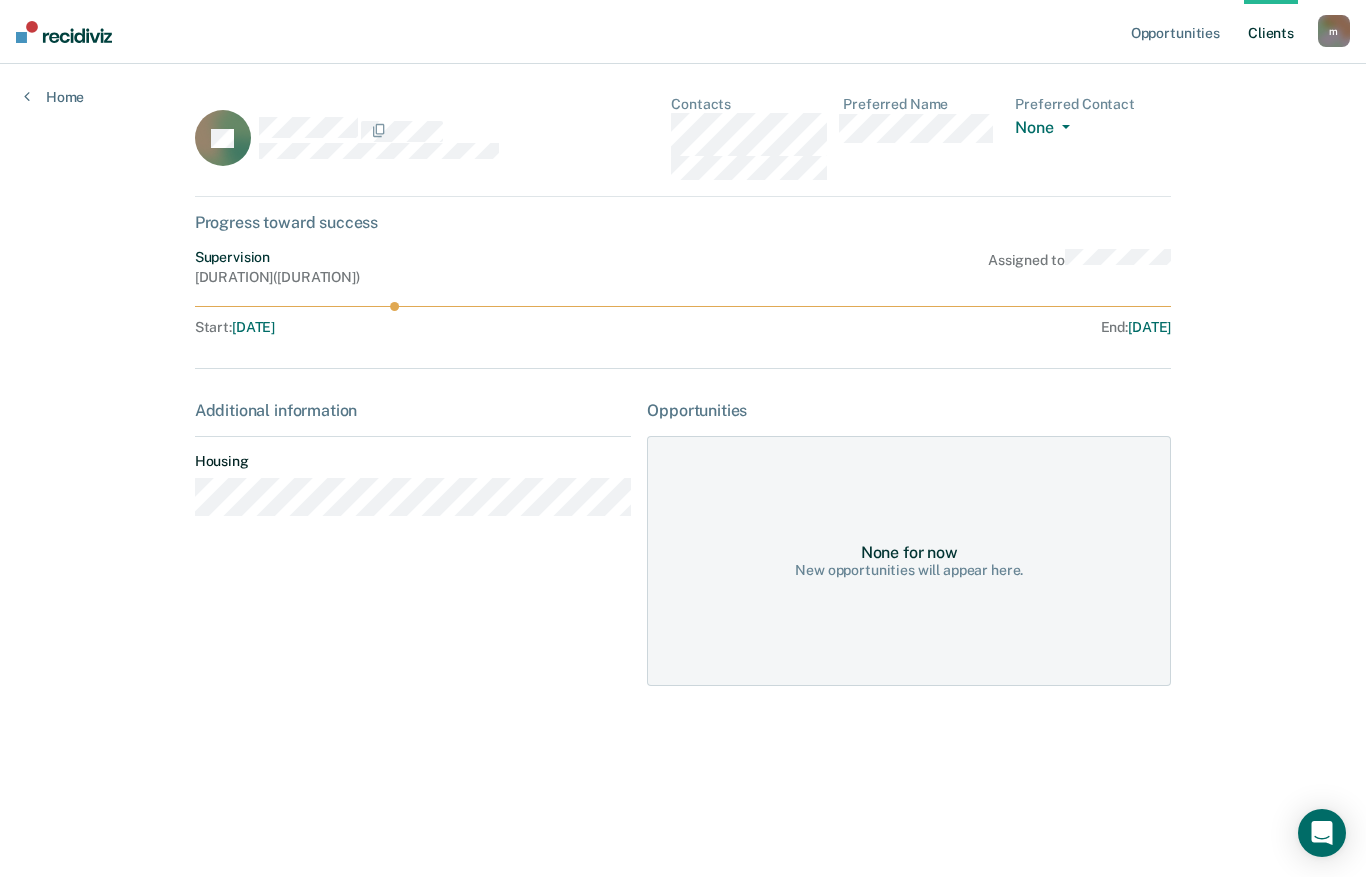 click on "RL   Contacts Preferred Name Preferred Contact None Call Text Email None Progress toward success Supervision [DURATION] Assigned to  Start :  [DATE] End :  [DATE] Additional information Housing   Opportunities None for now New opportunities will appear here." at bounding box center (683, 403) 